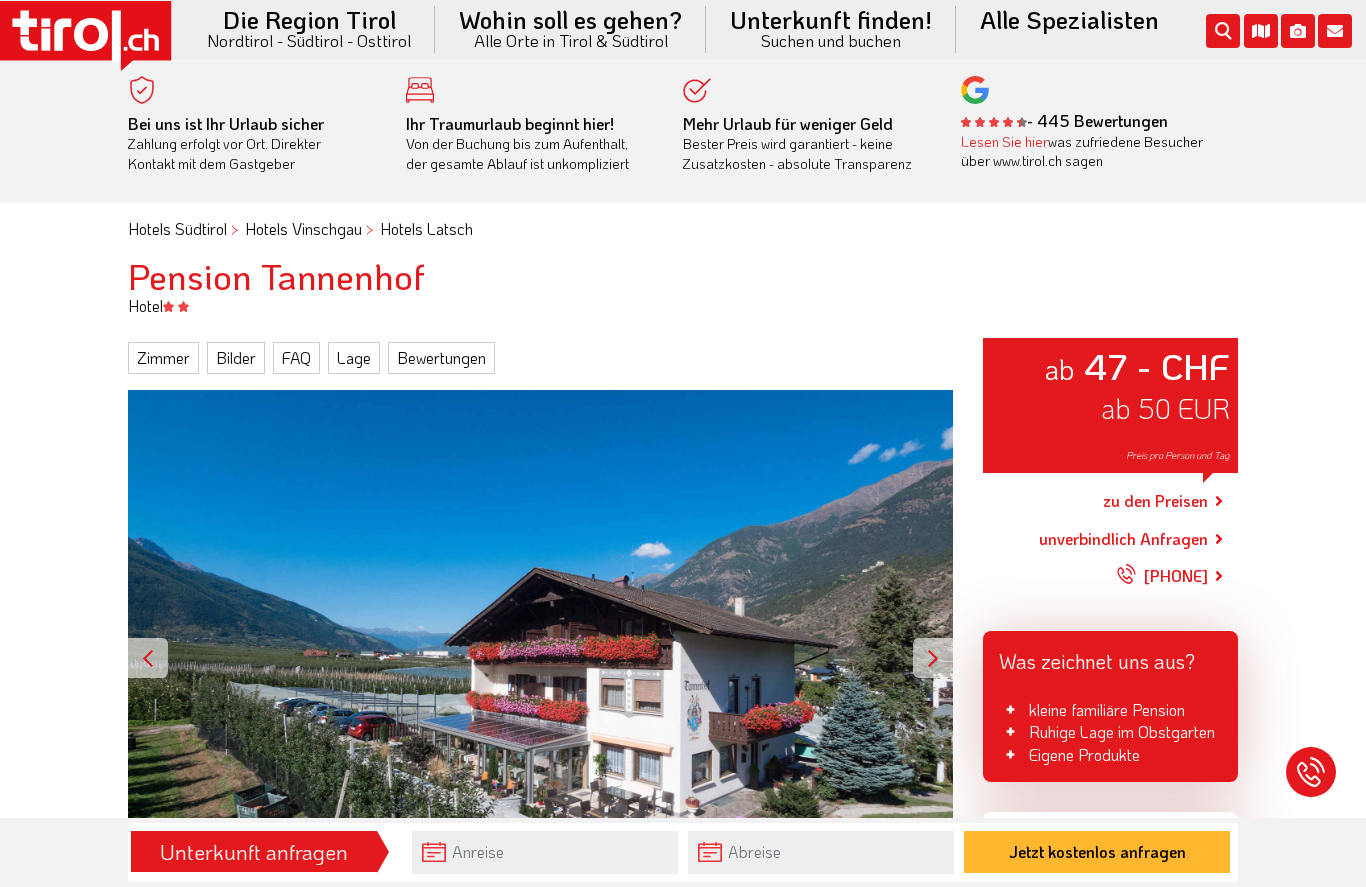 scroll, scrollTop: 0, scrollLeft: 0, axis: both 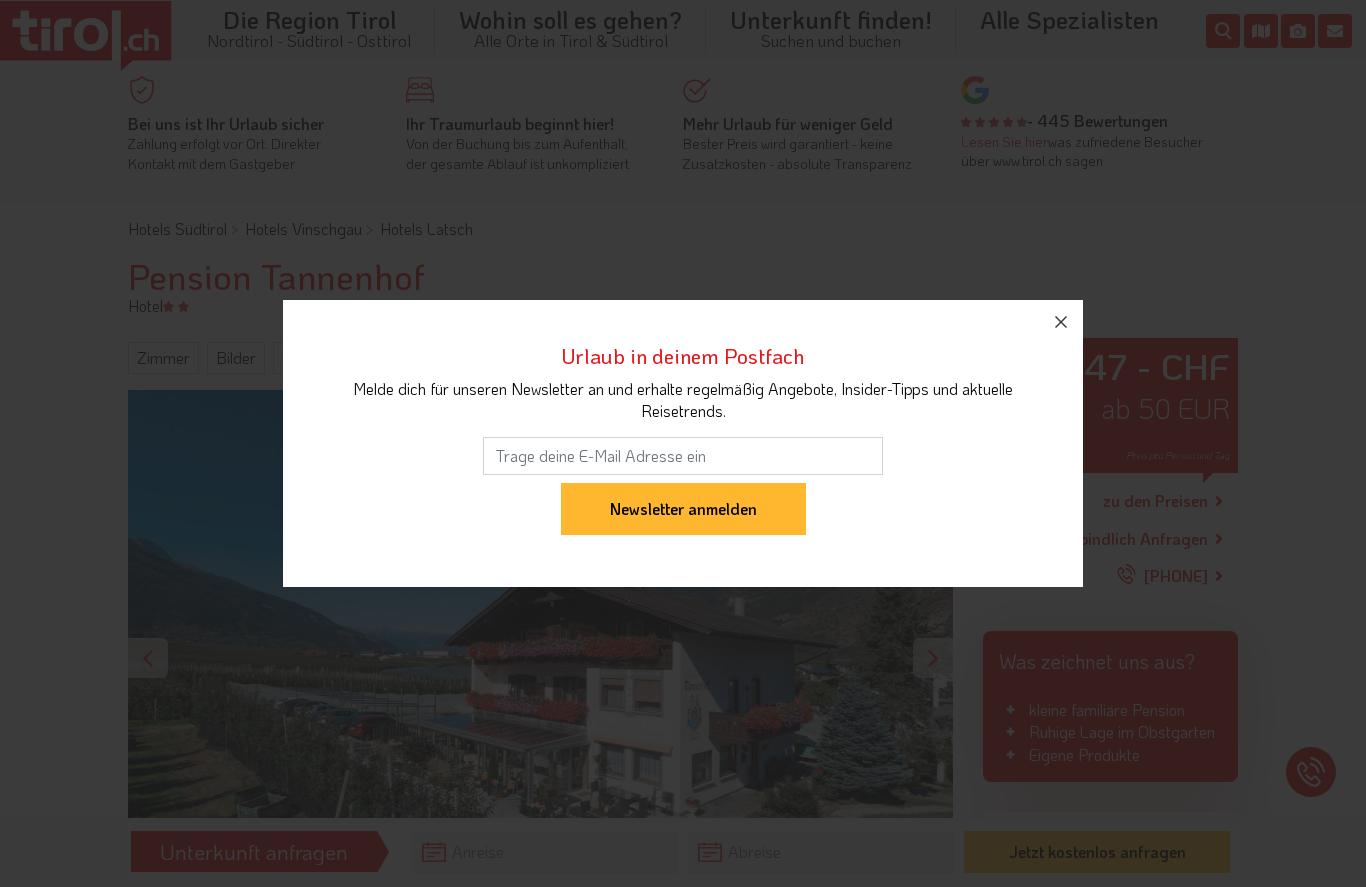 click at bounding box center (1061, 322) 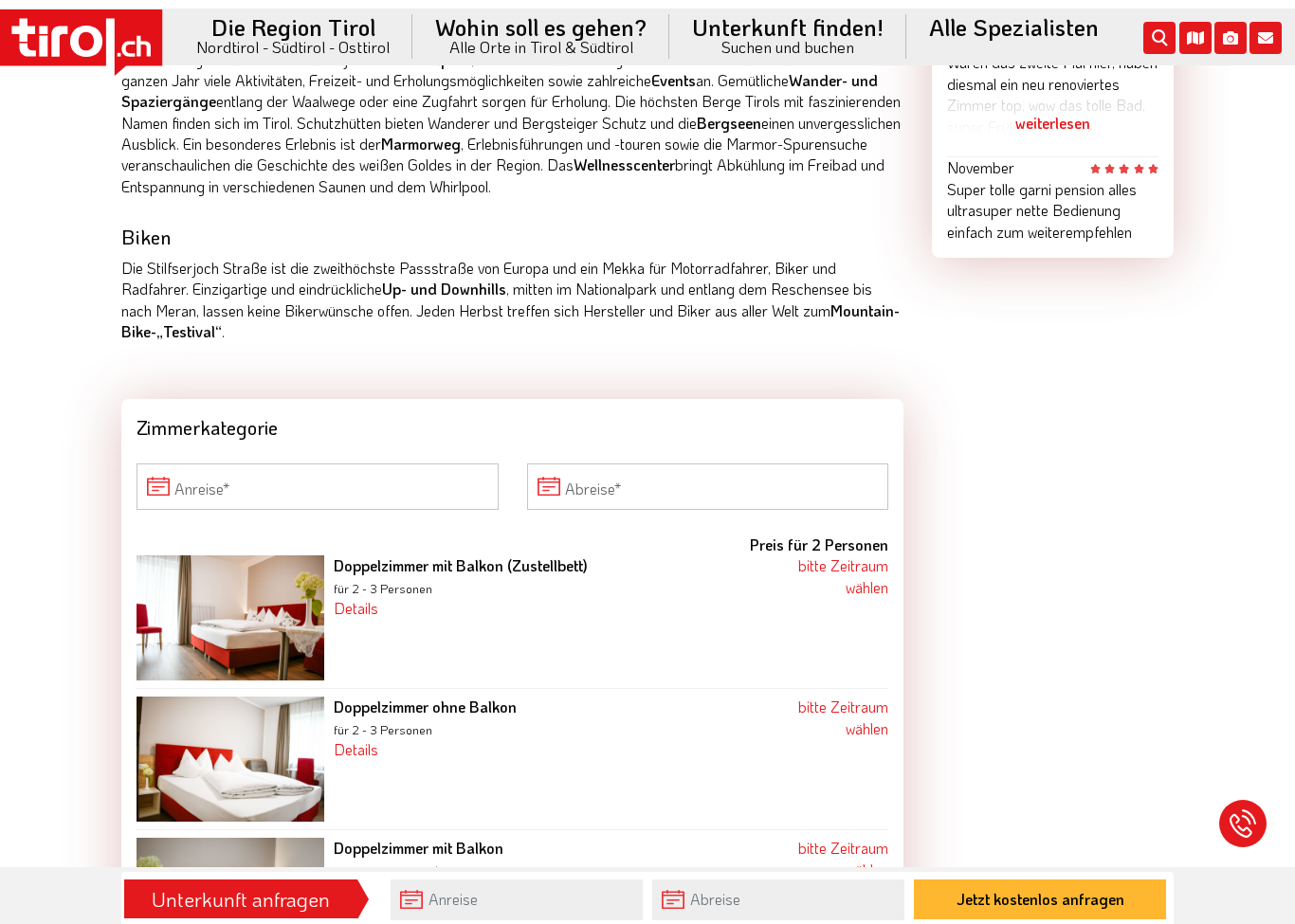 scroll, scrollTop: 1469, scrollLeft: 0, axis: vertical 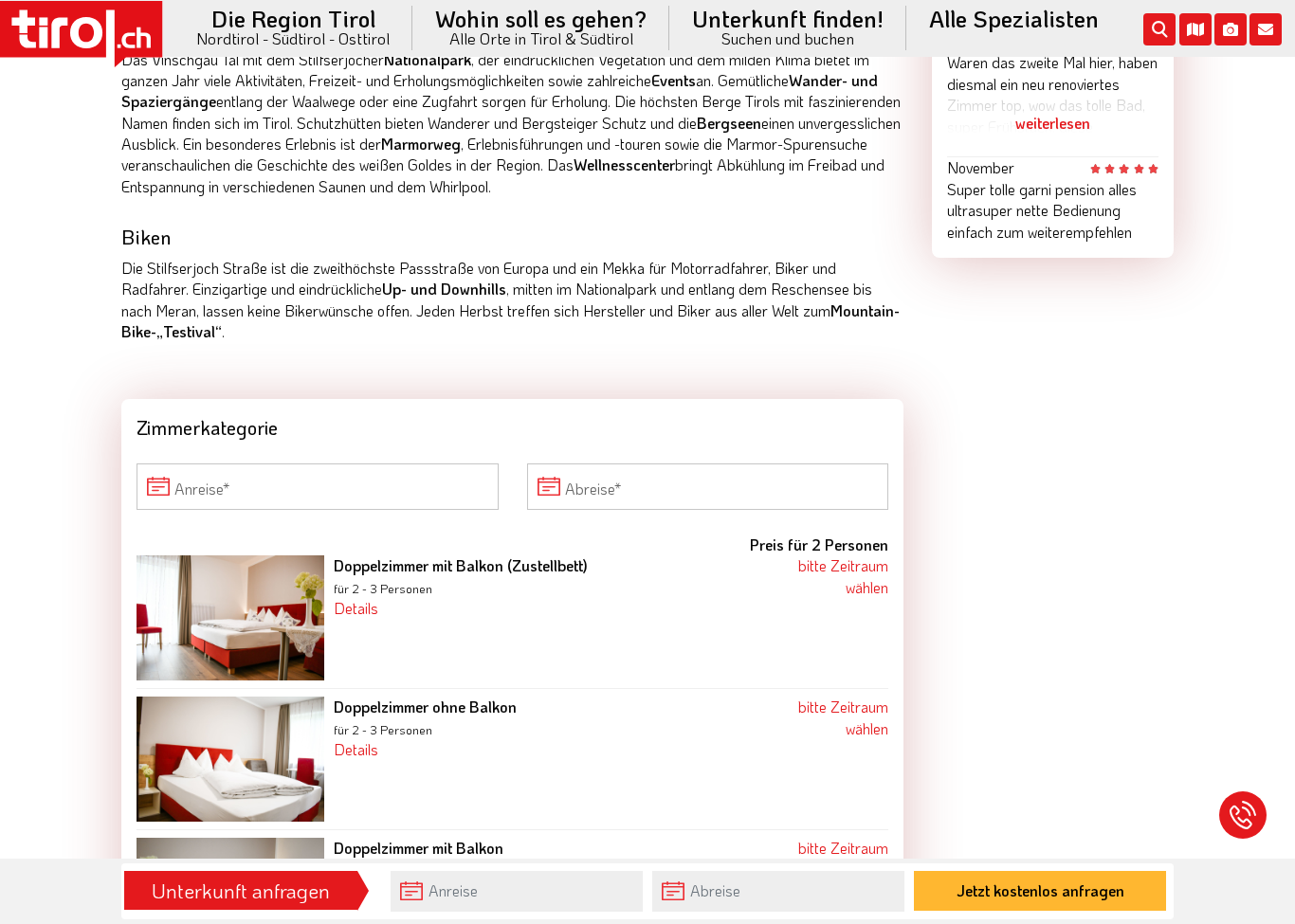 click on "bitte Zeitraum wählen" at bounding box center [843, 575] 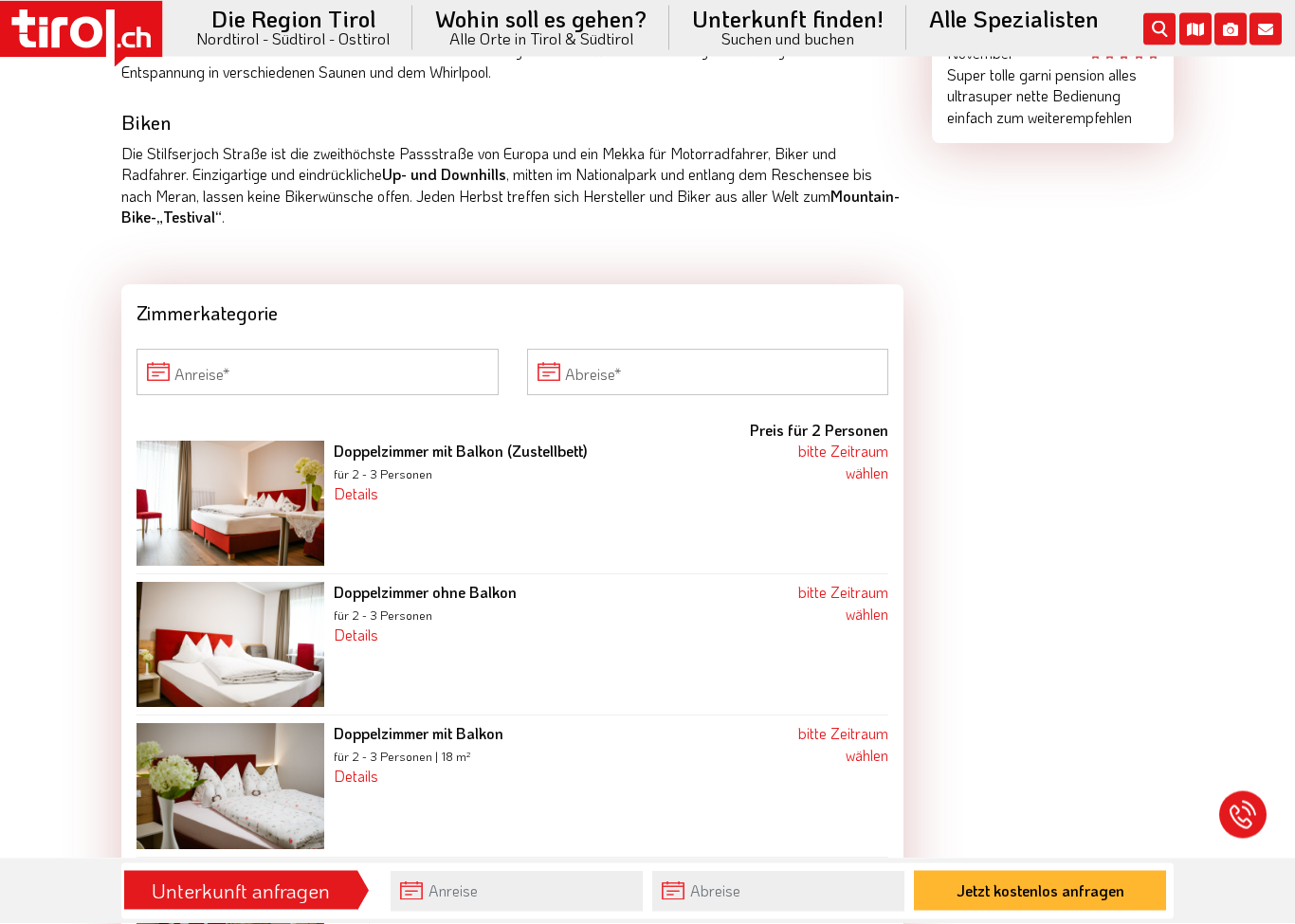 scroll, scrollTop: 1584, scrollLeft: 0, axis: vertical 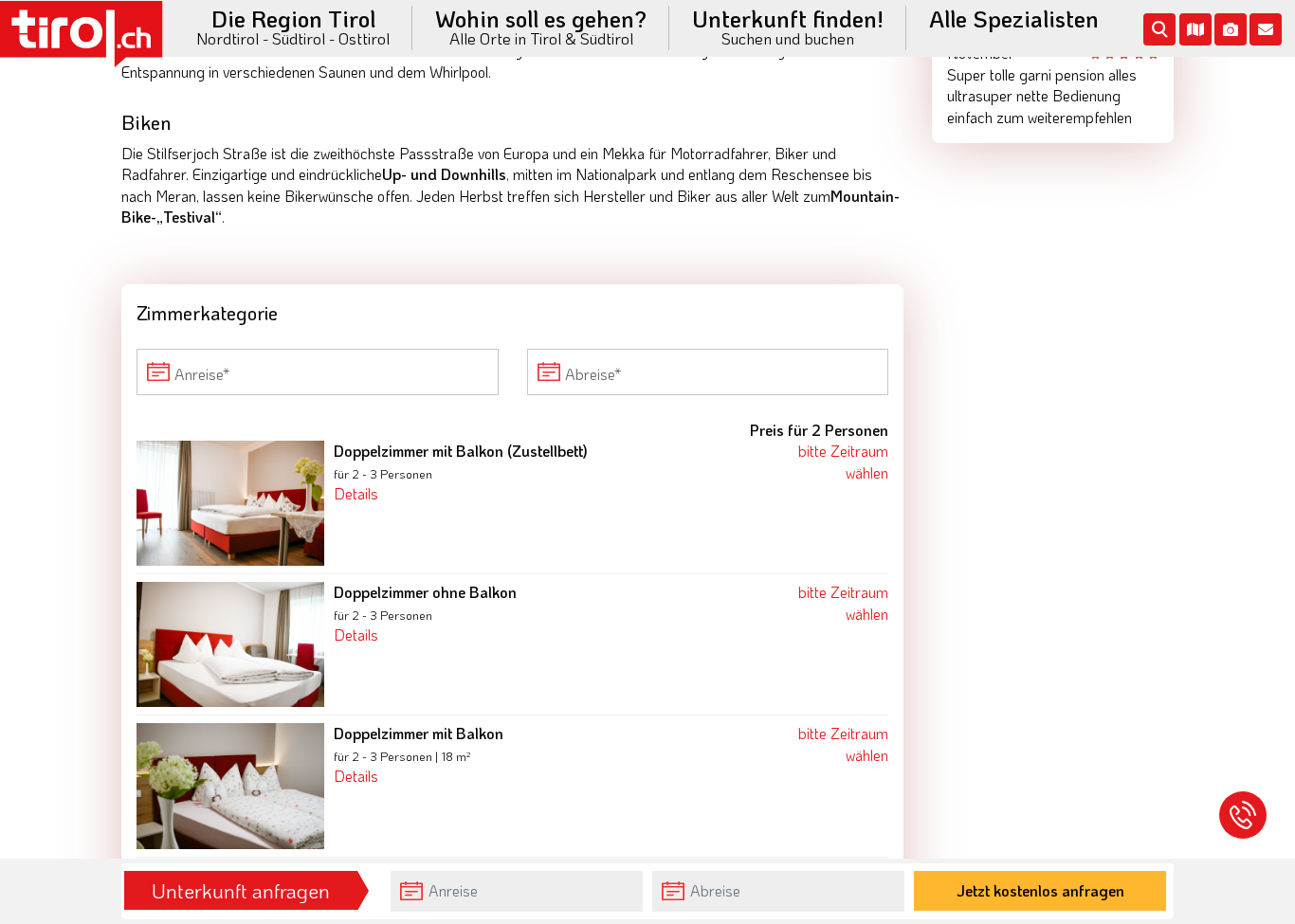 click on "bitte Zeitraum wählen" at bounding box center (843, 461) 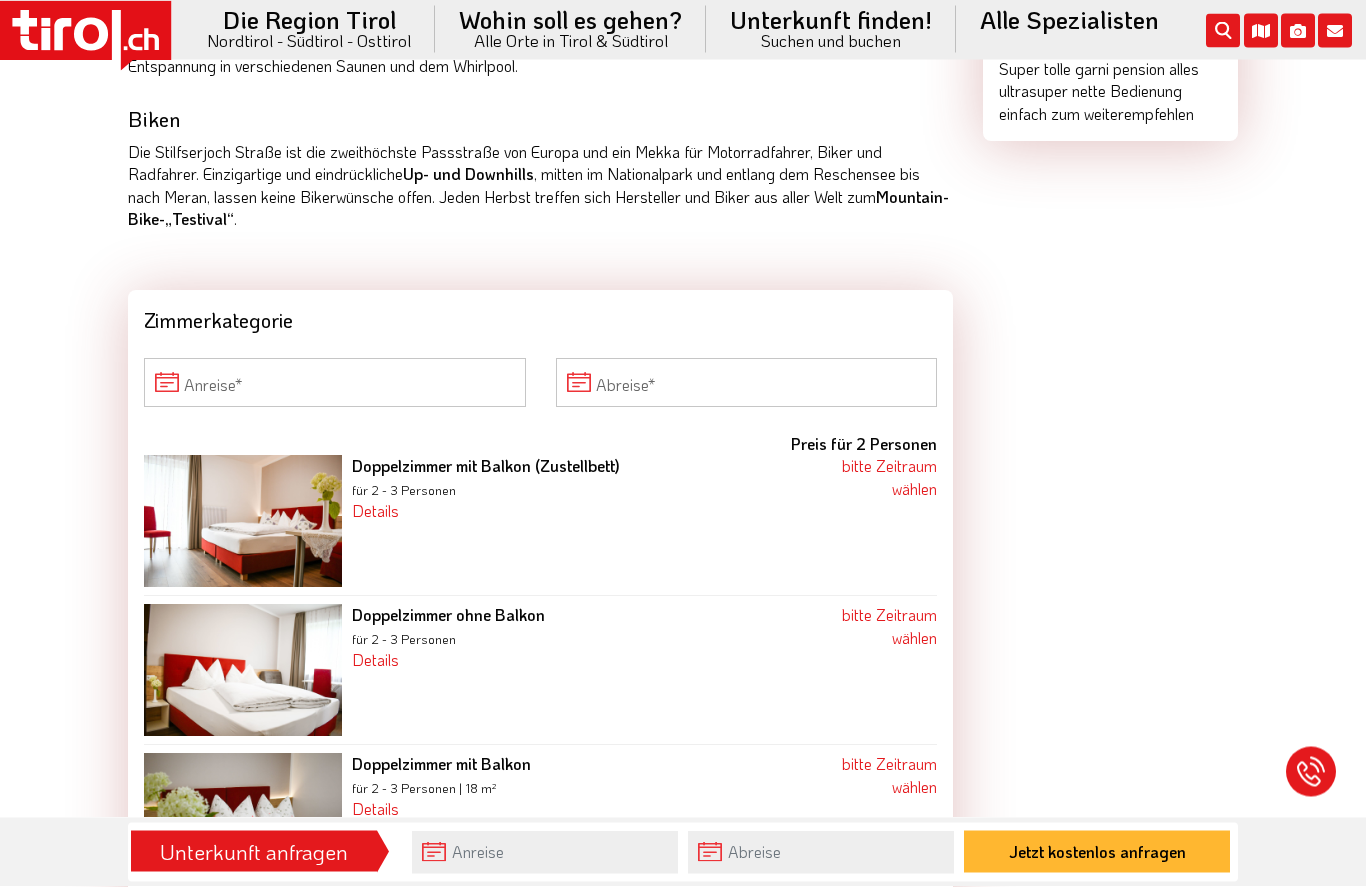 scroll, scrollTop: 1582, scrollLeft: 0, axis: vertical 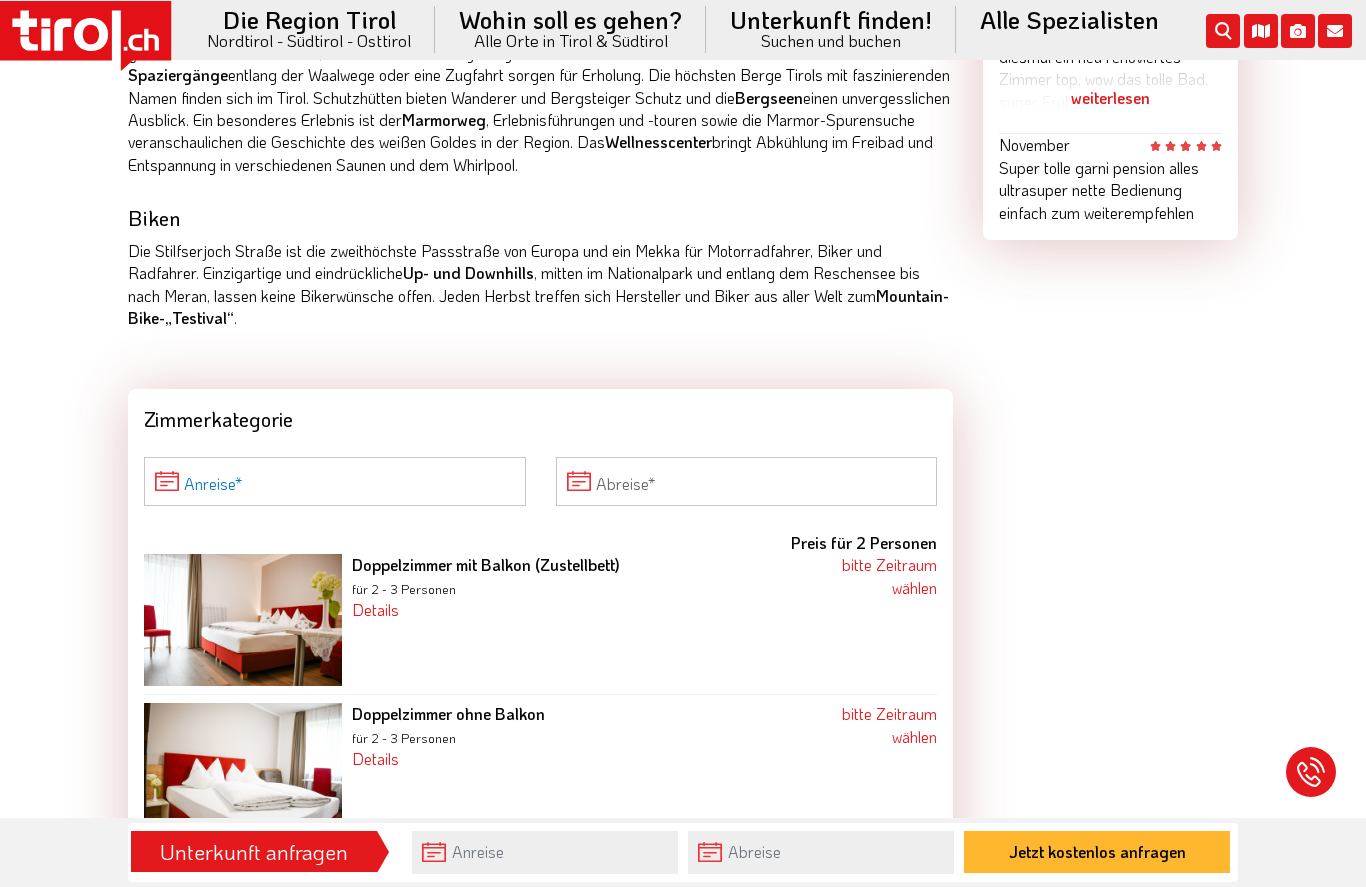 click on "Anreise" at bounding box center (335, 481) 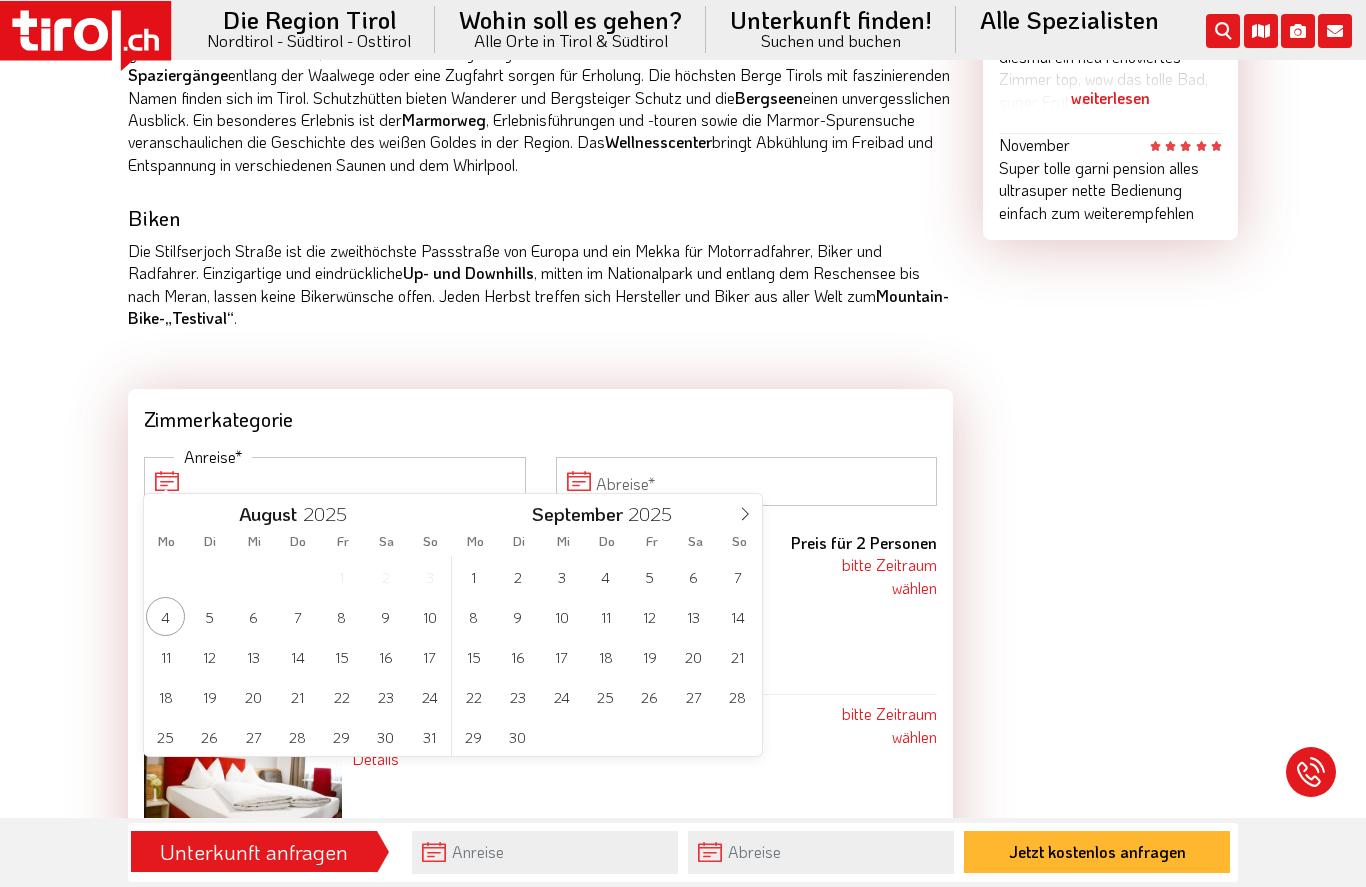 click at bounding box center (745, 511) 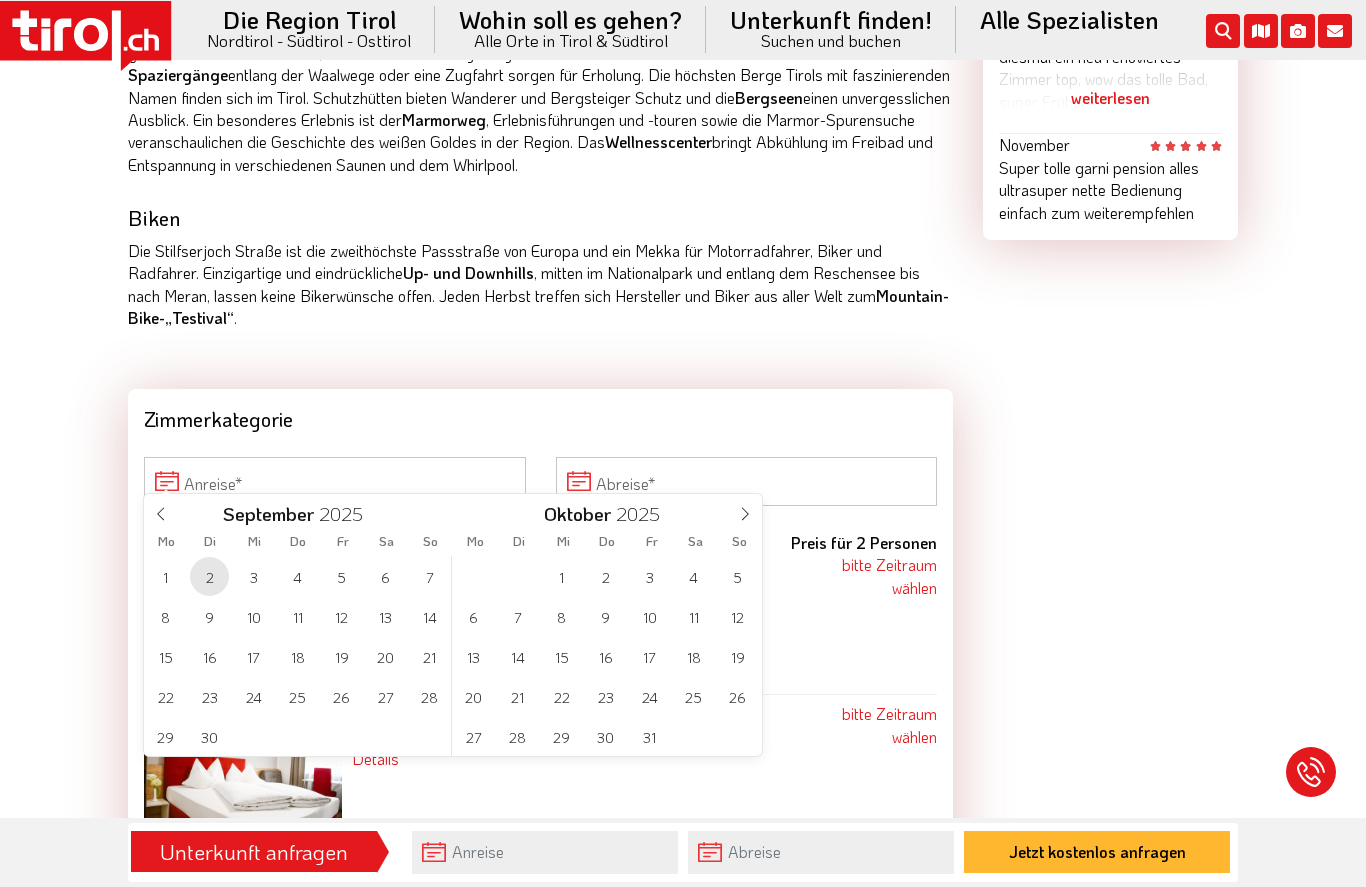 click on "2" at bounding box center (209, 576) 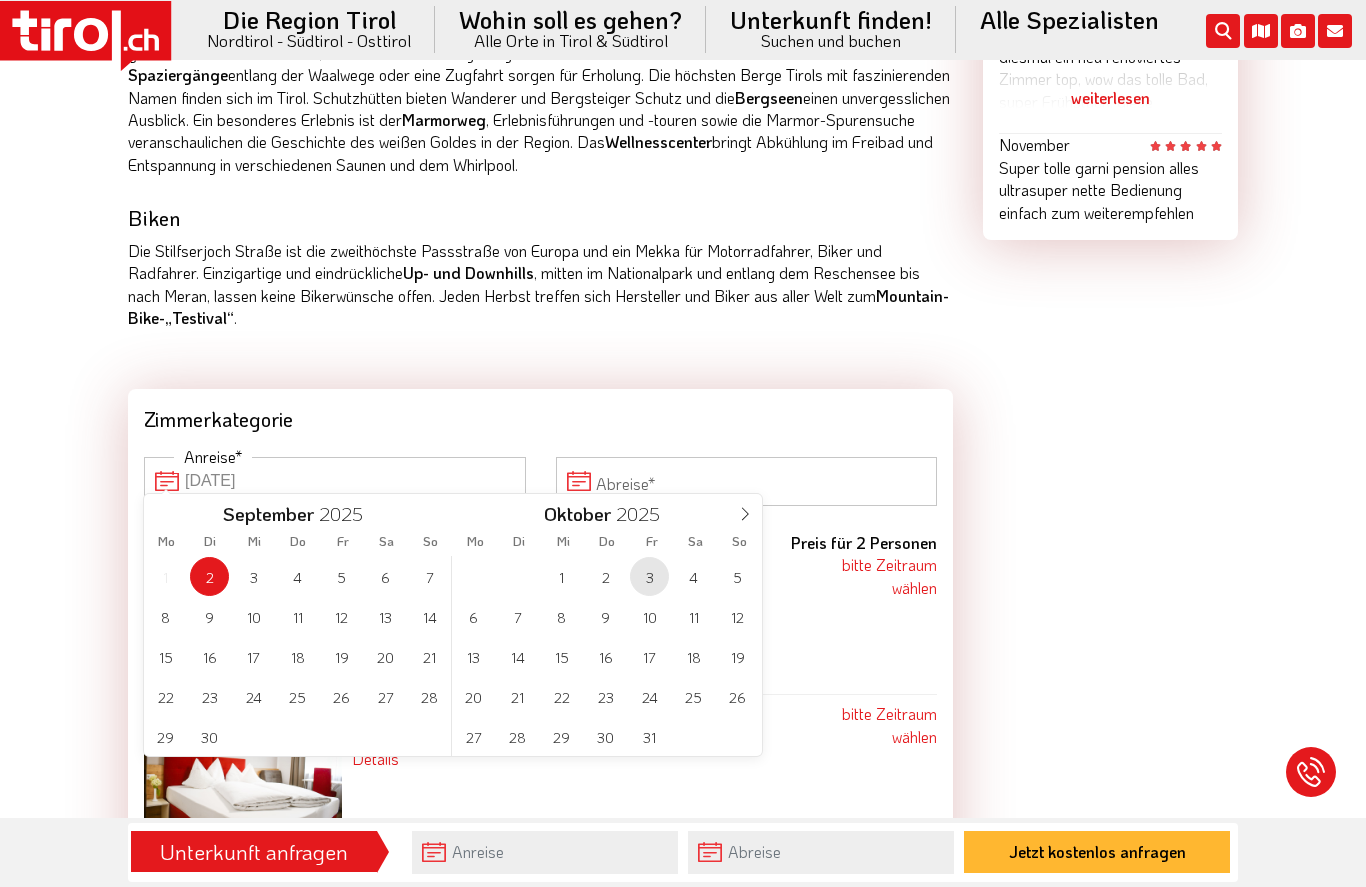 click on "3" at bounding box center (649, 576) 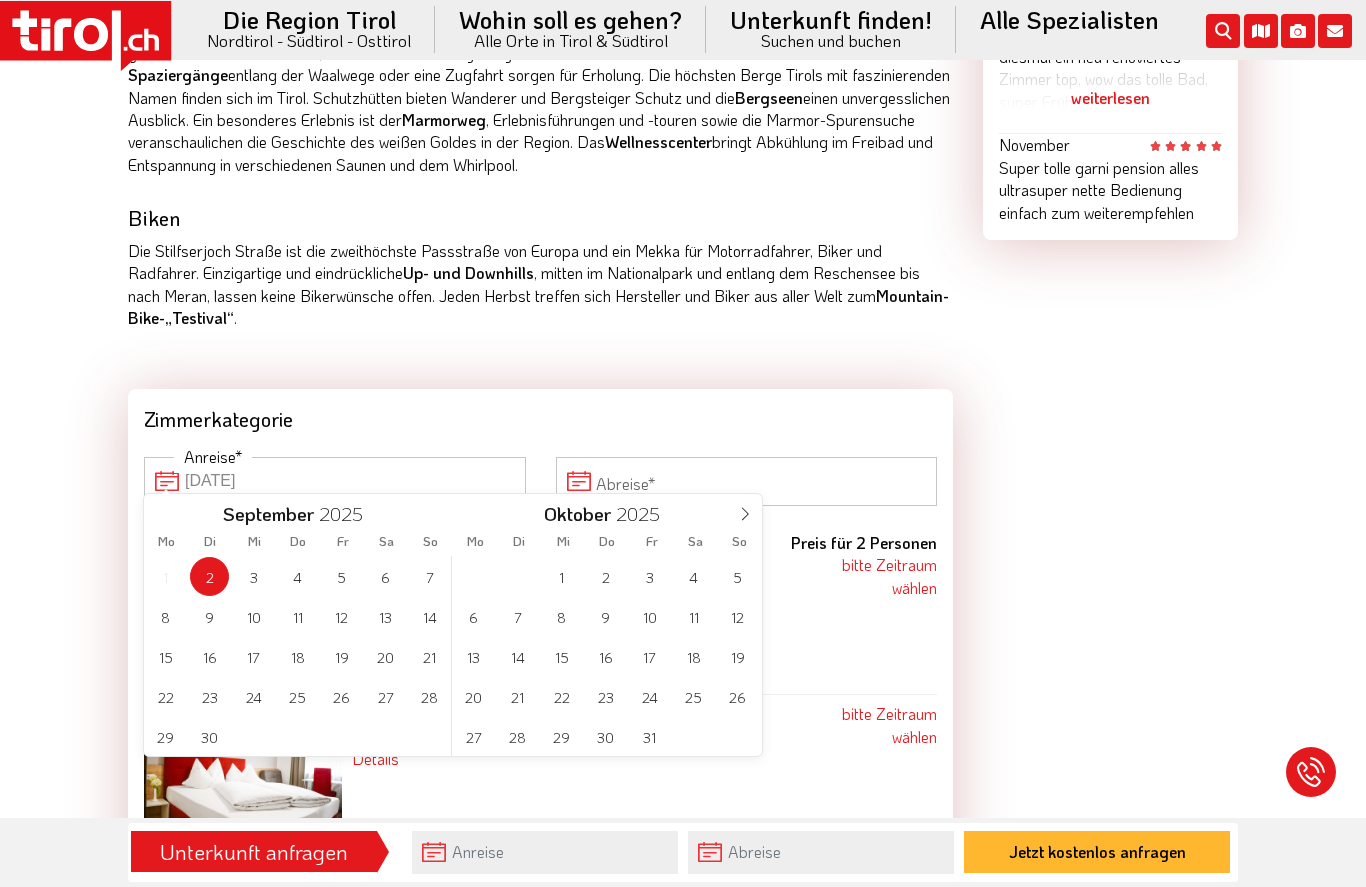 type on "02-09-2025" 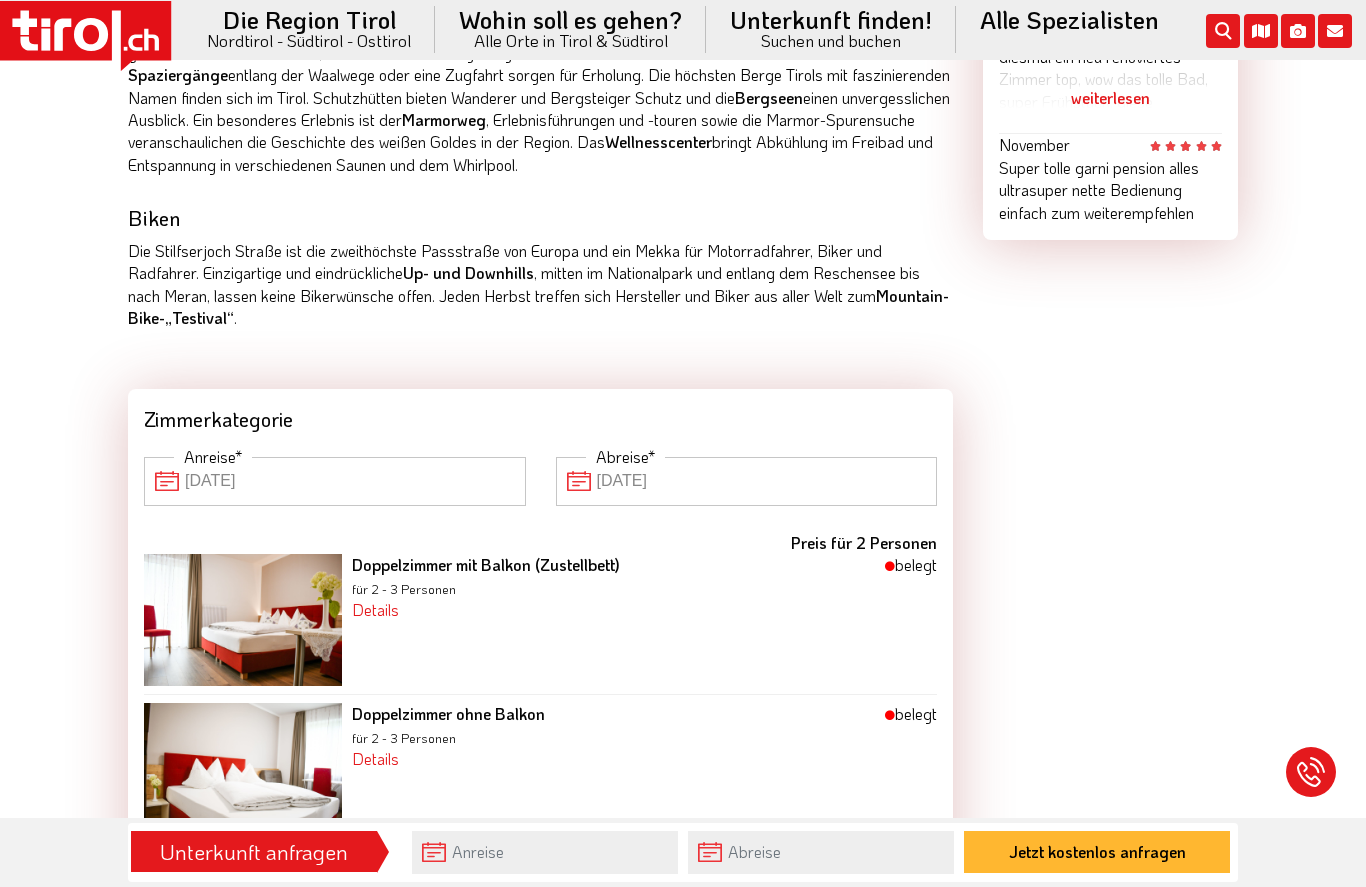 click on "02-09-2025" at bounding box center [335, 481] 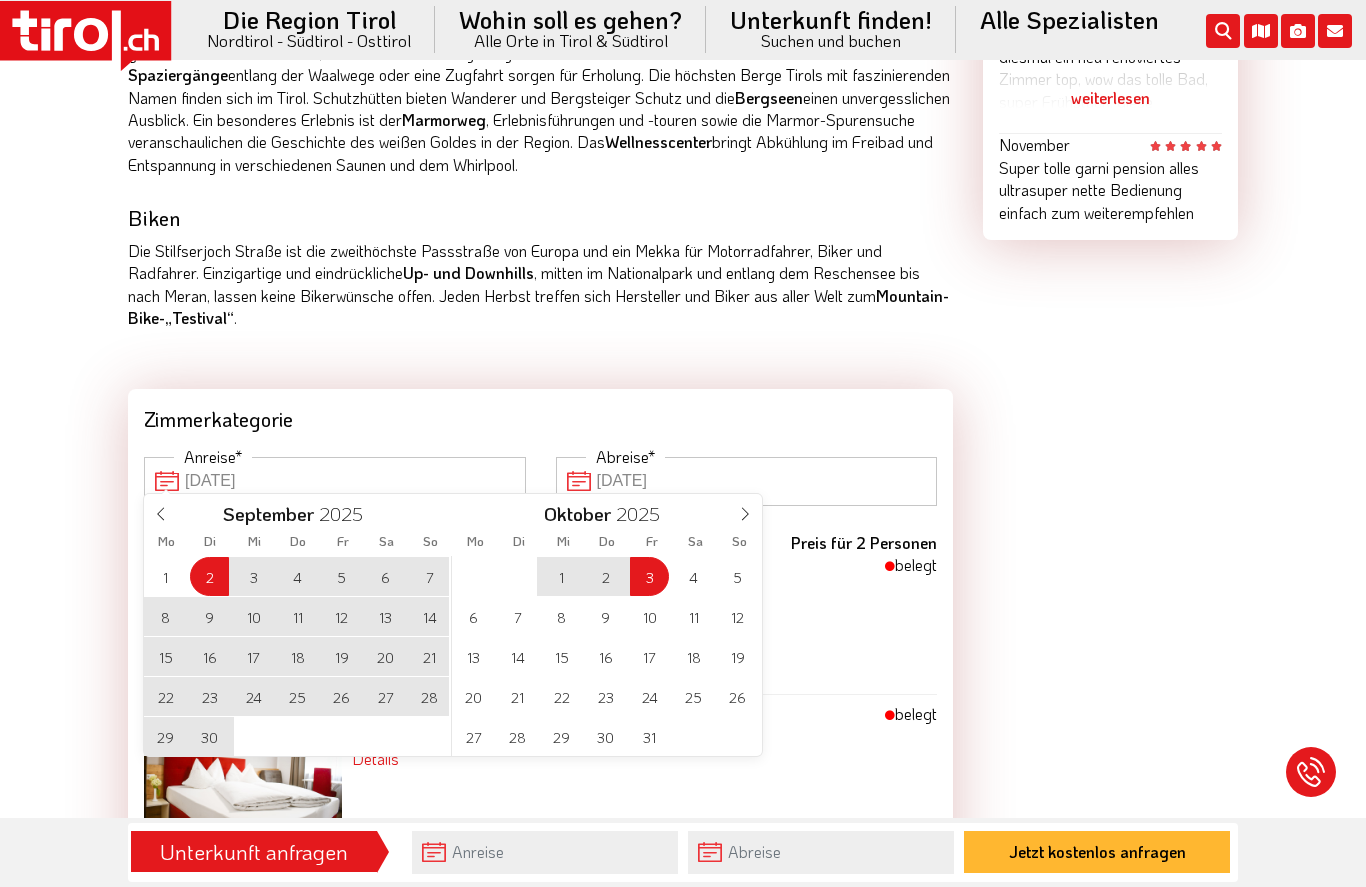 click at bounding box center (745, 511) 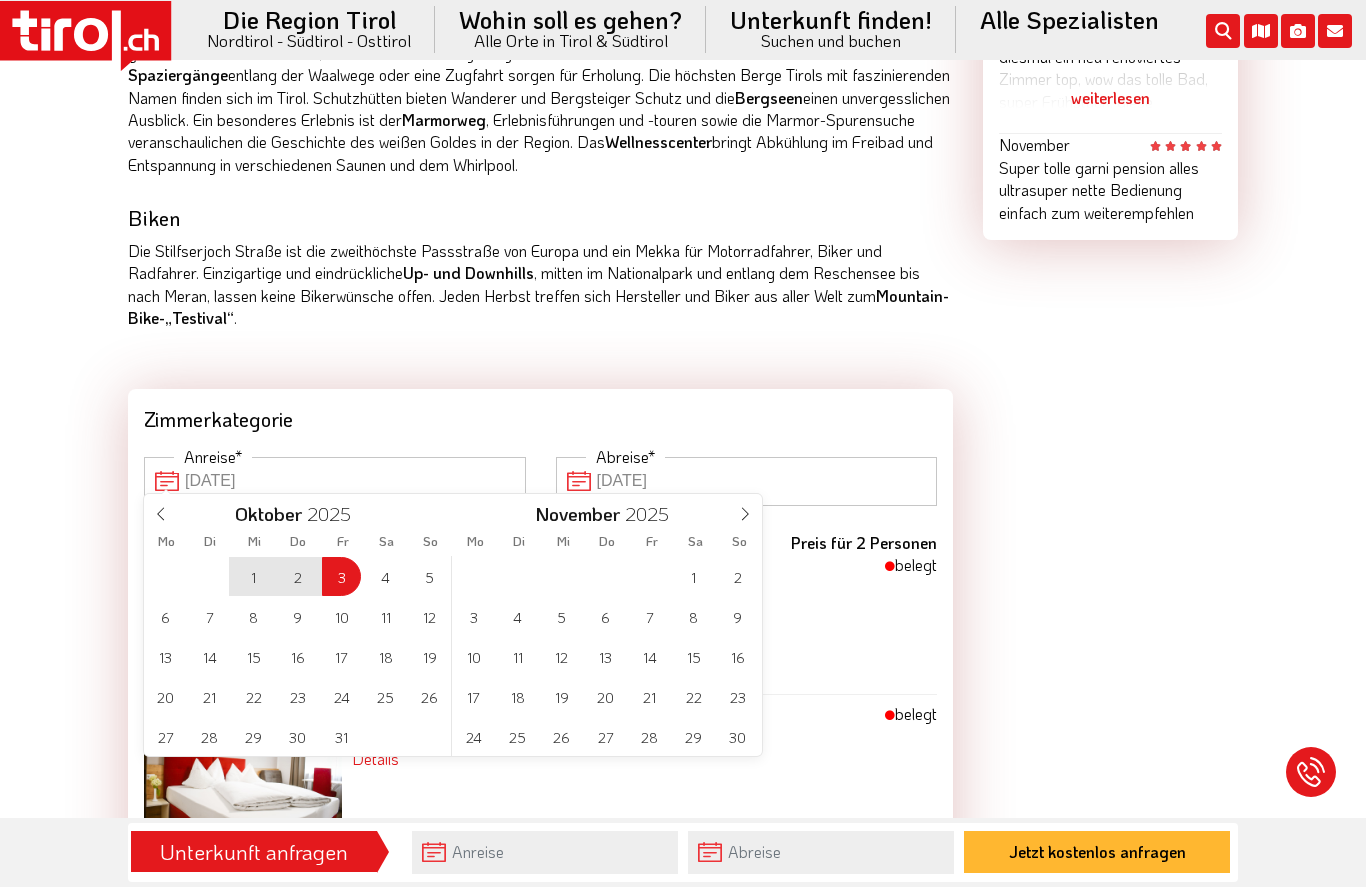 click 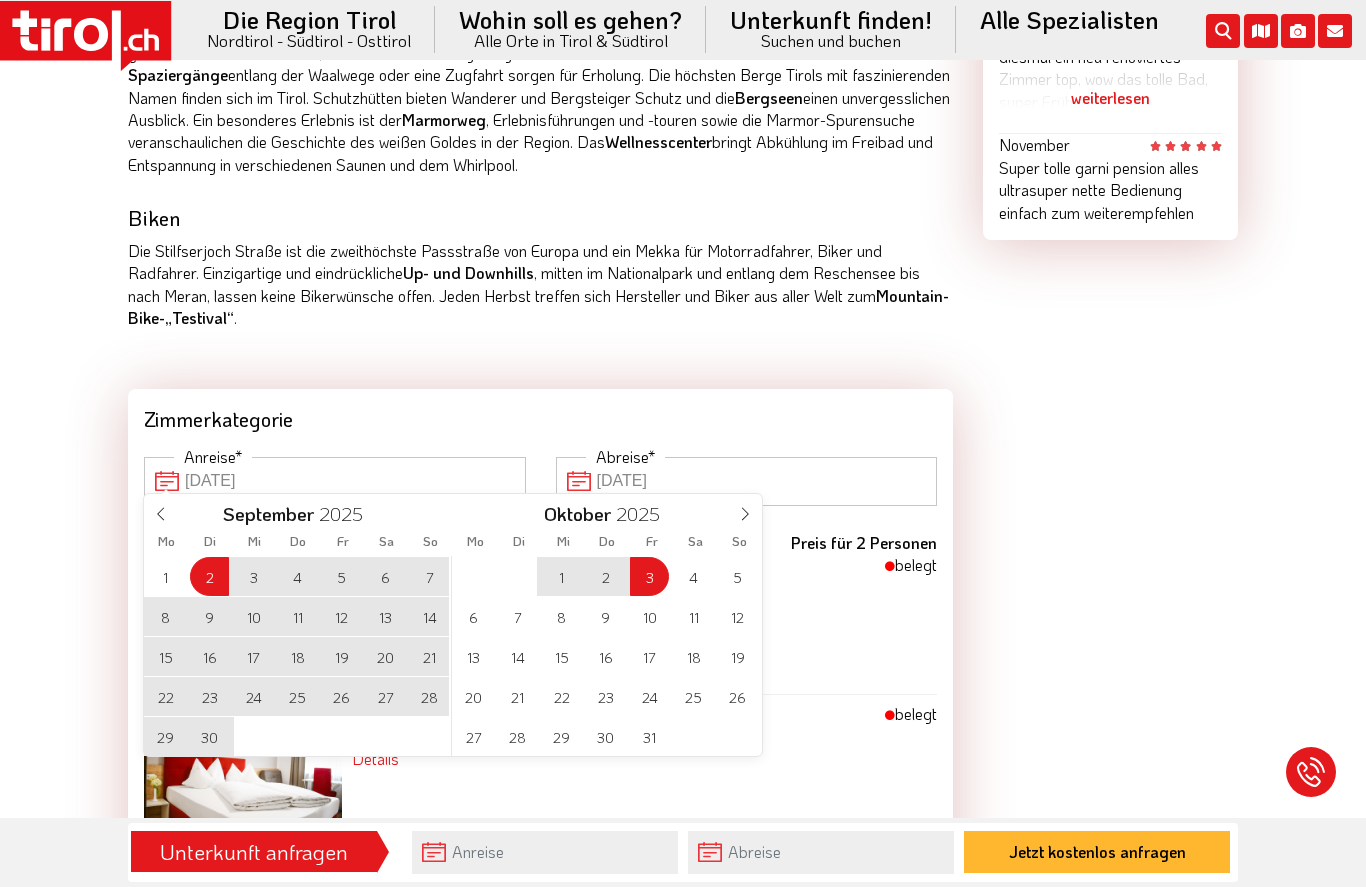 click on "02-09-2025" at bounding box center (335, 481) 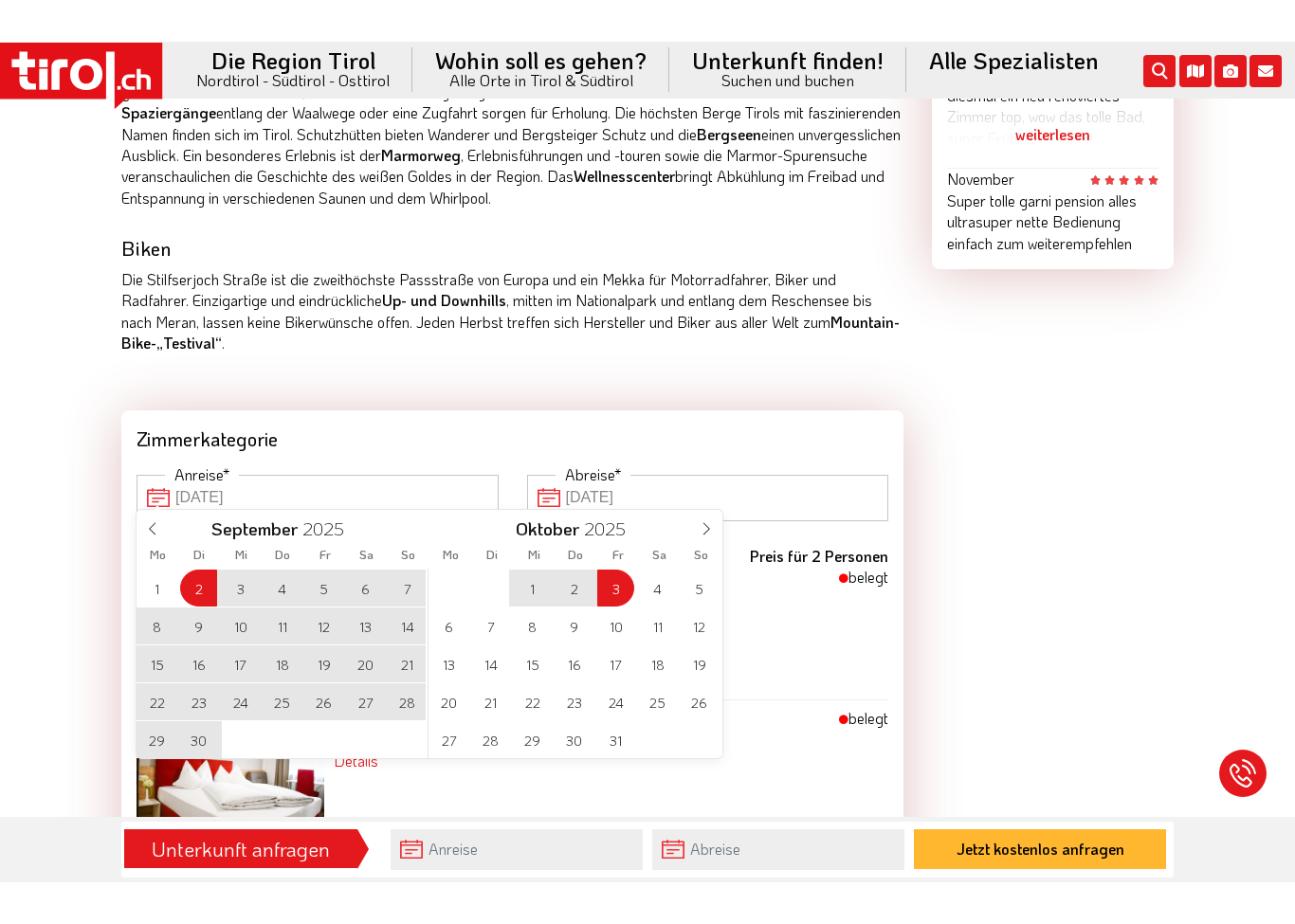scroll, scrollTop: 1401, scrollLeft: 0, axis: vertical 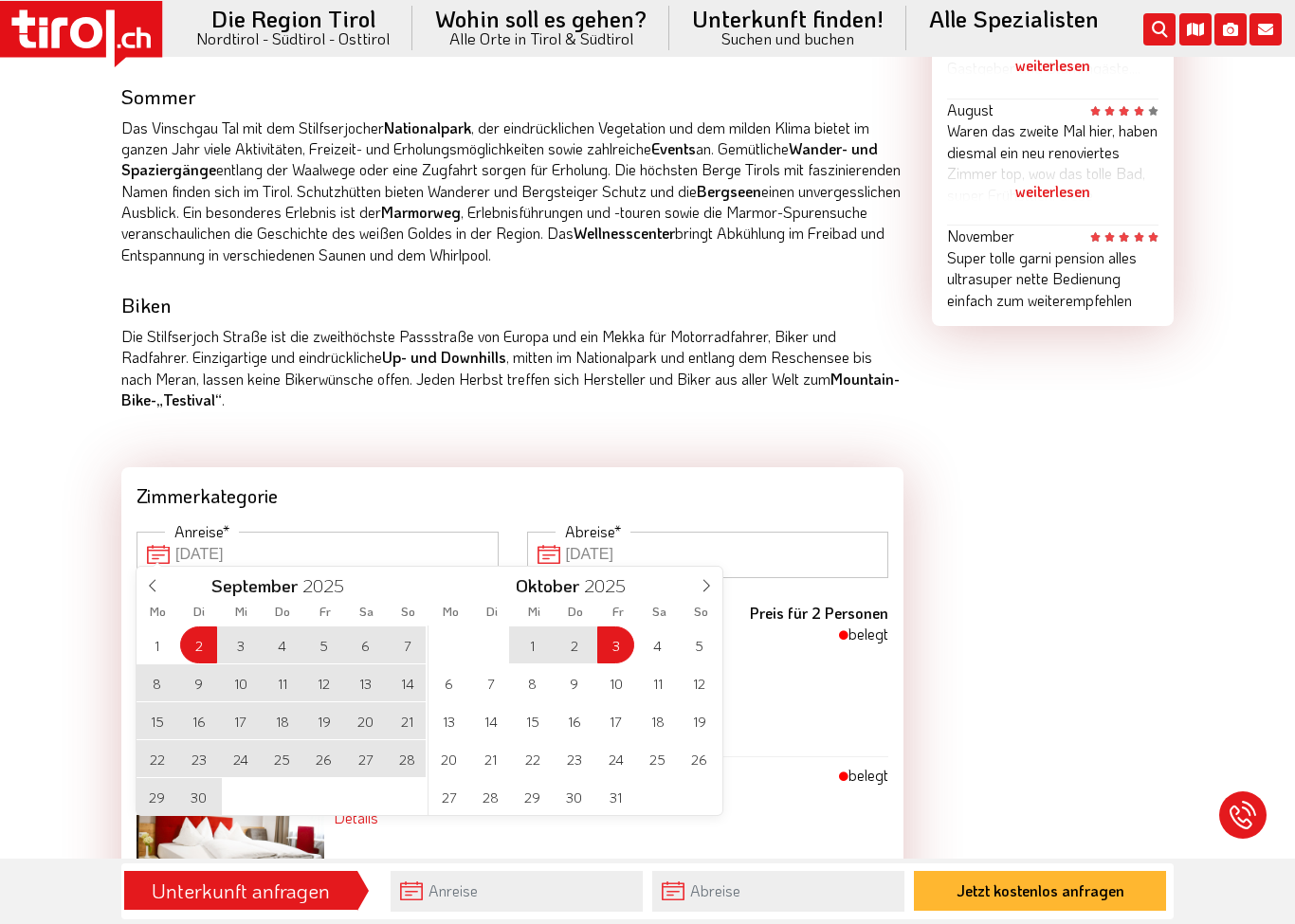 click at bounding box center (706, 583) 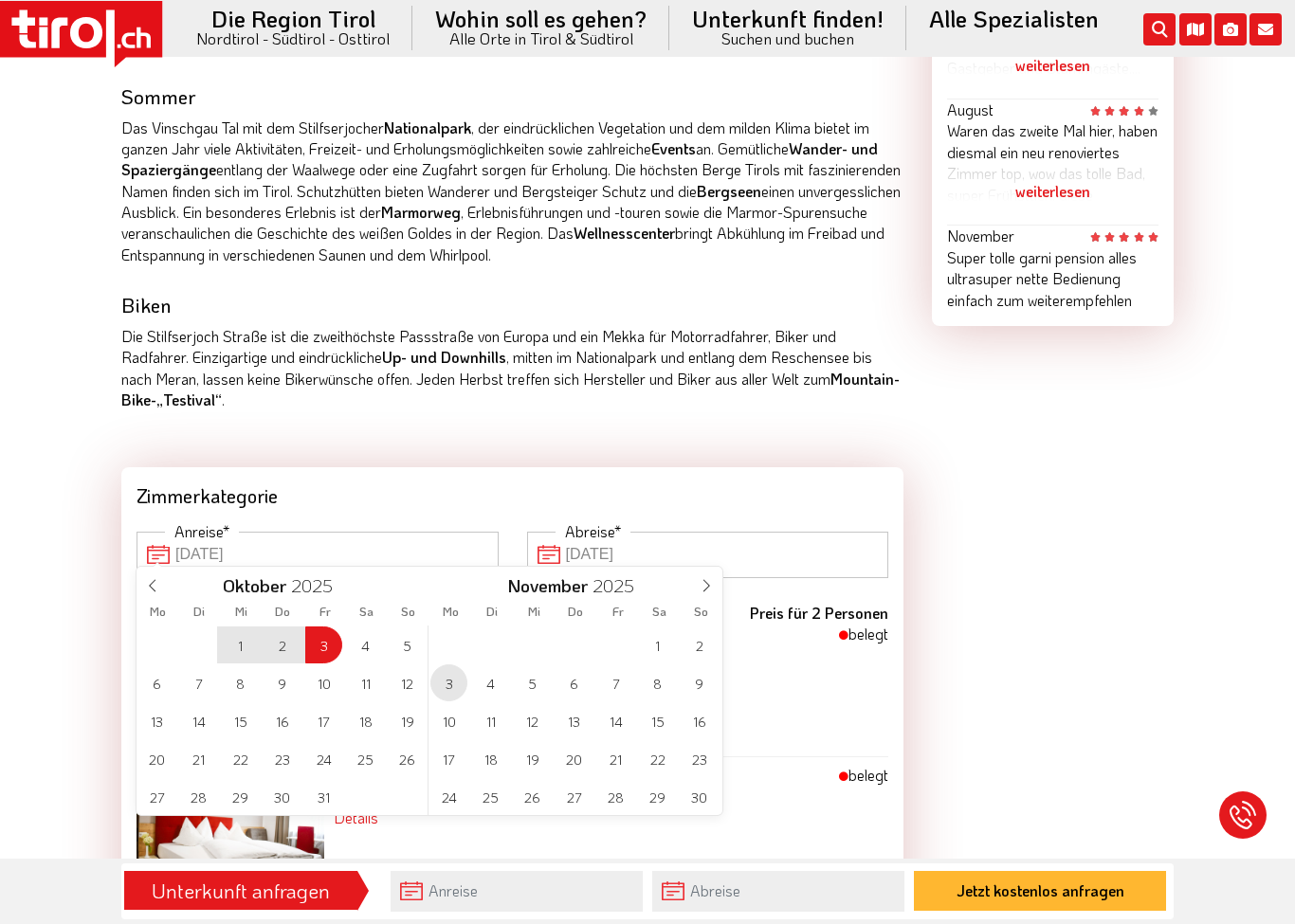 click on "3" at bounding box center [448, 682] 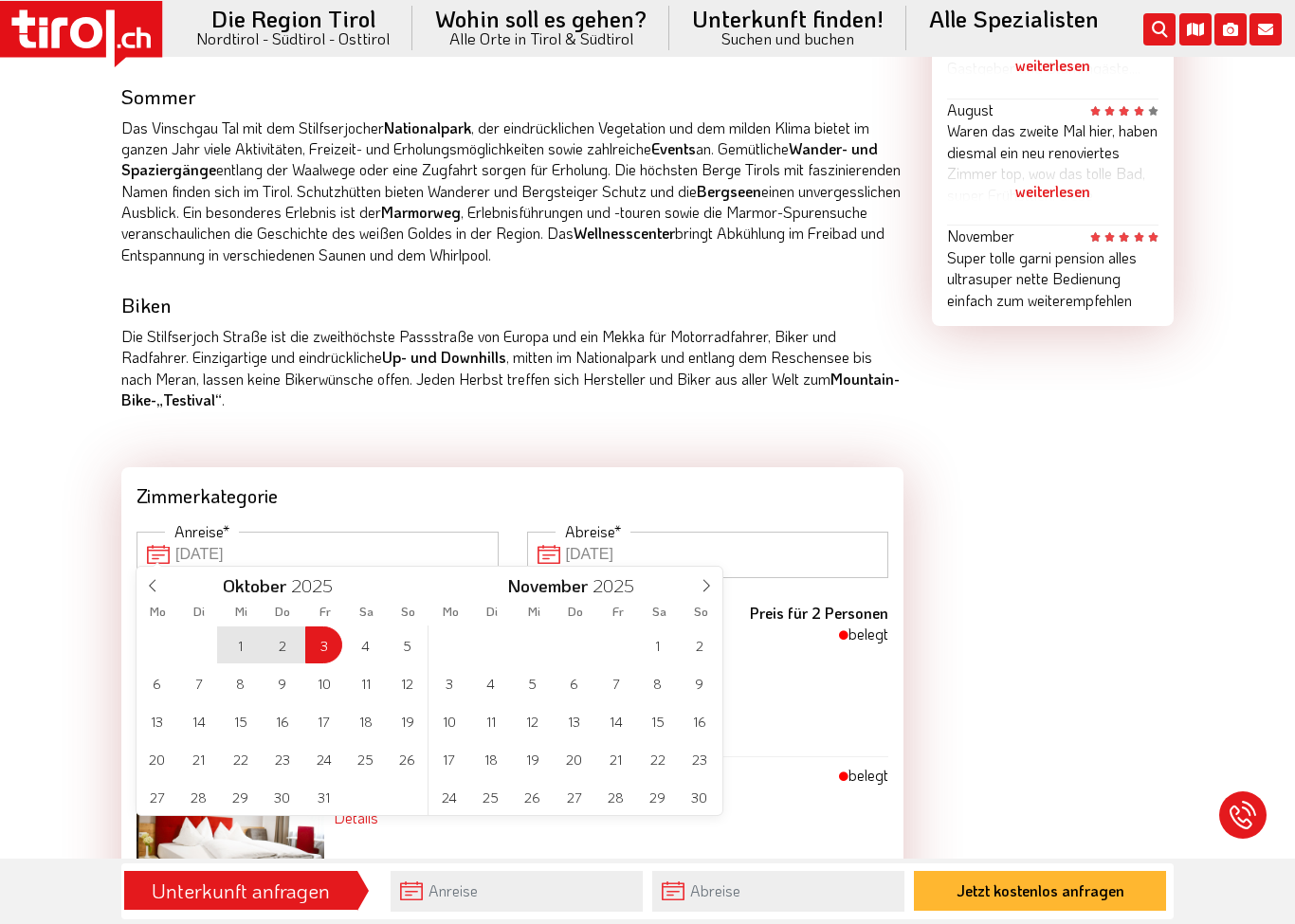 type on "03-10-2025" 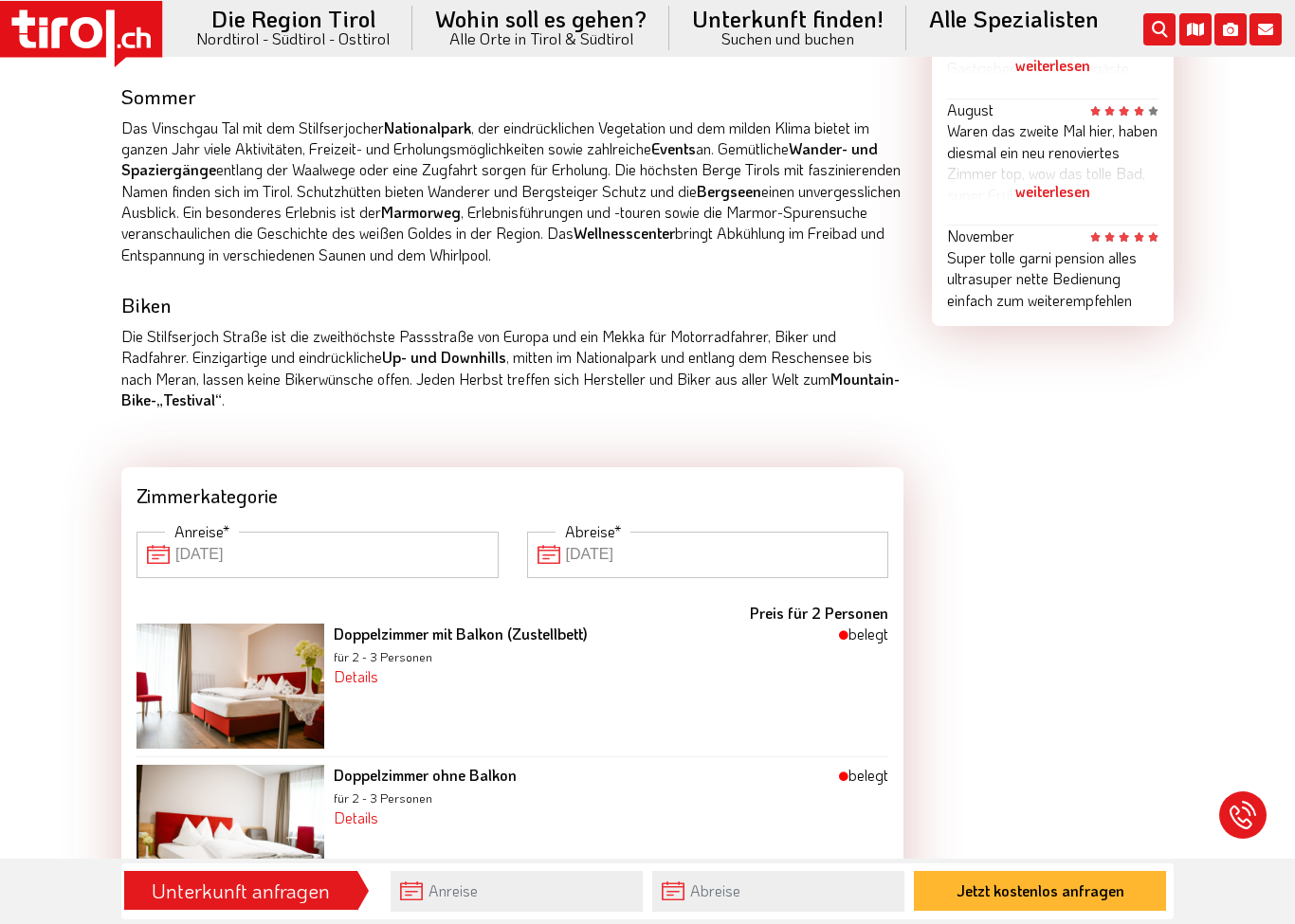 click on "03-10-2025" at bounding box center (318, 554) 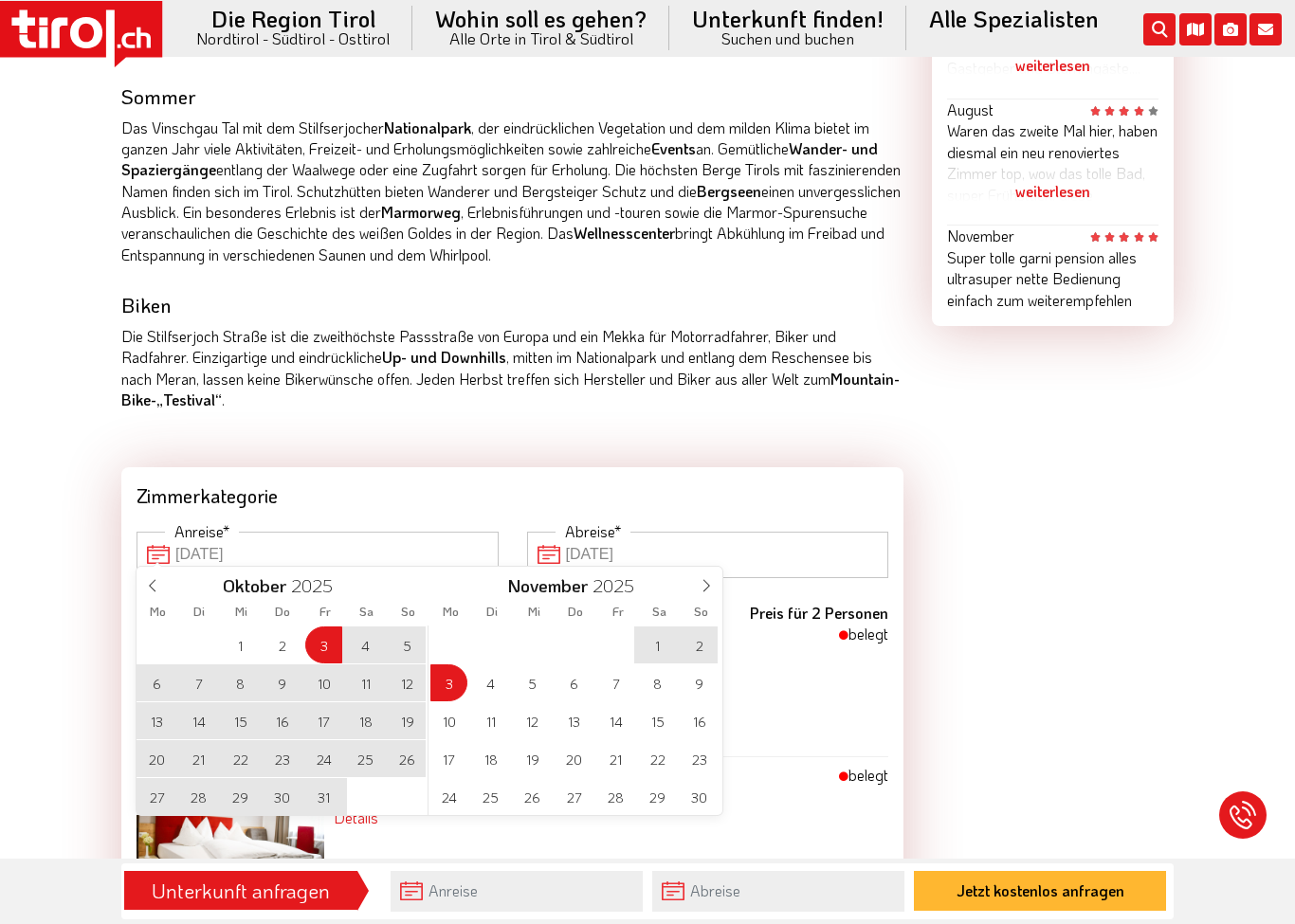 click 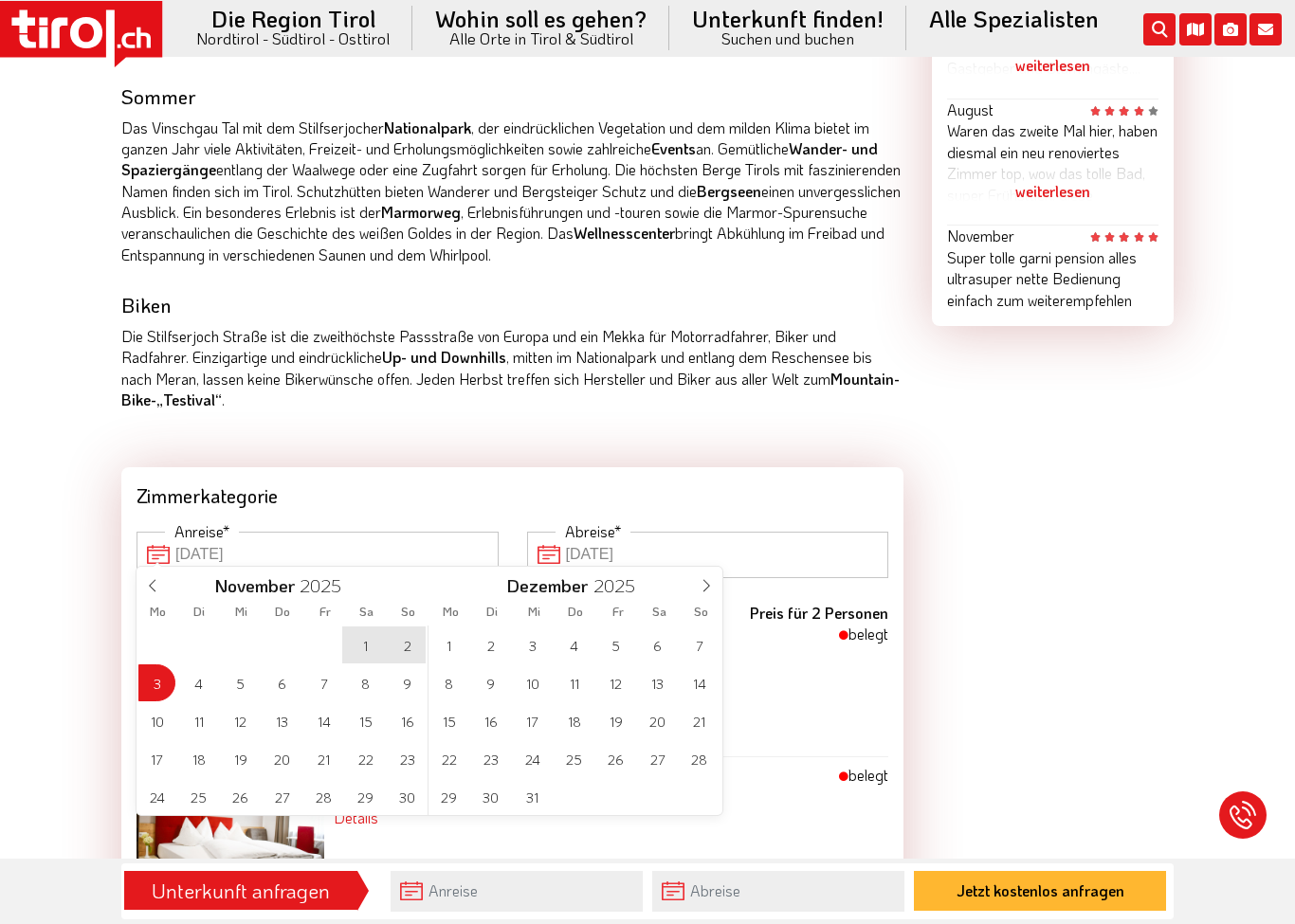 click on "27 28 29 30 31 1 2 3 4 5 6 7 8 9 10 11 12 13 14 15 16 17 18 19 20 21 22 23 24 25 26 27 28 29 30" at bounding box center [283, 720] 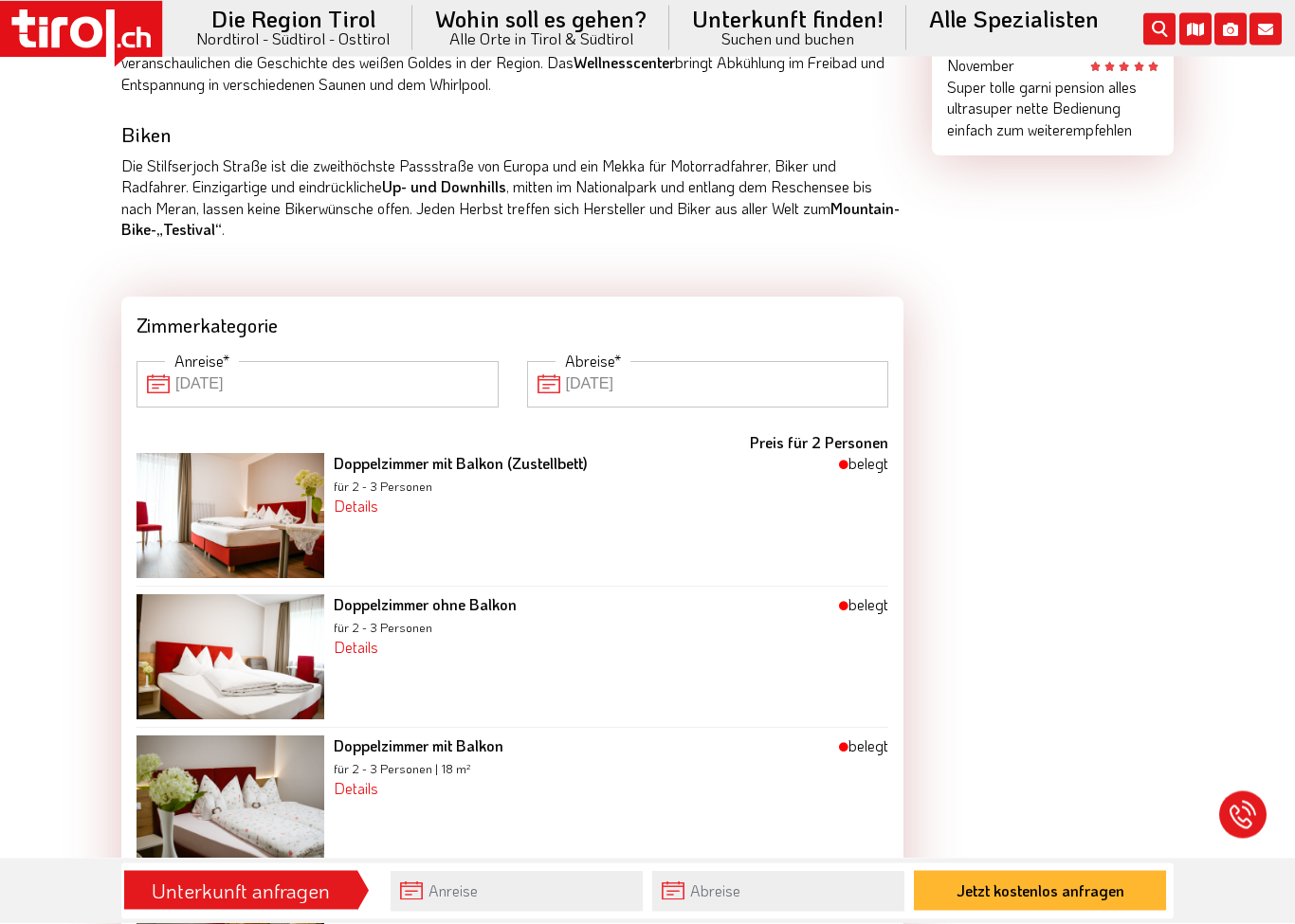 scroll, scrollTop: 1567, scrollLeft: 0, axis: vertical 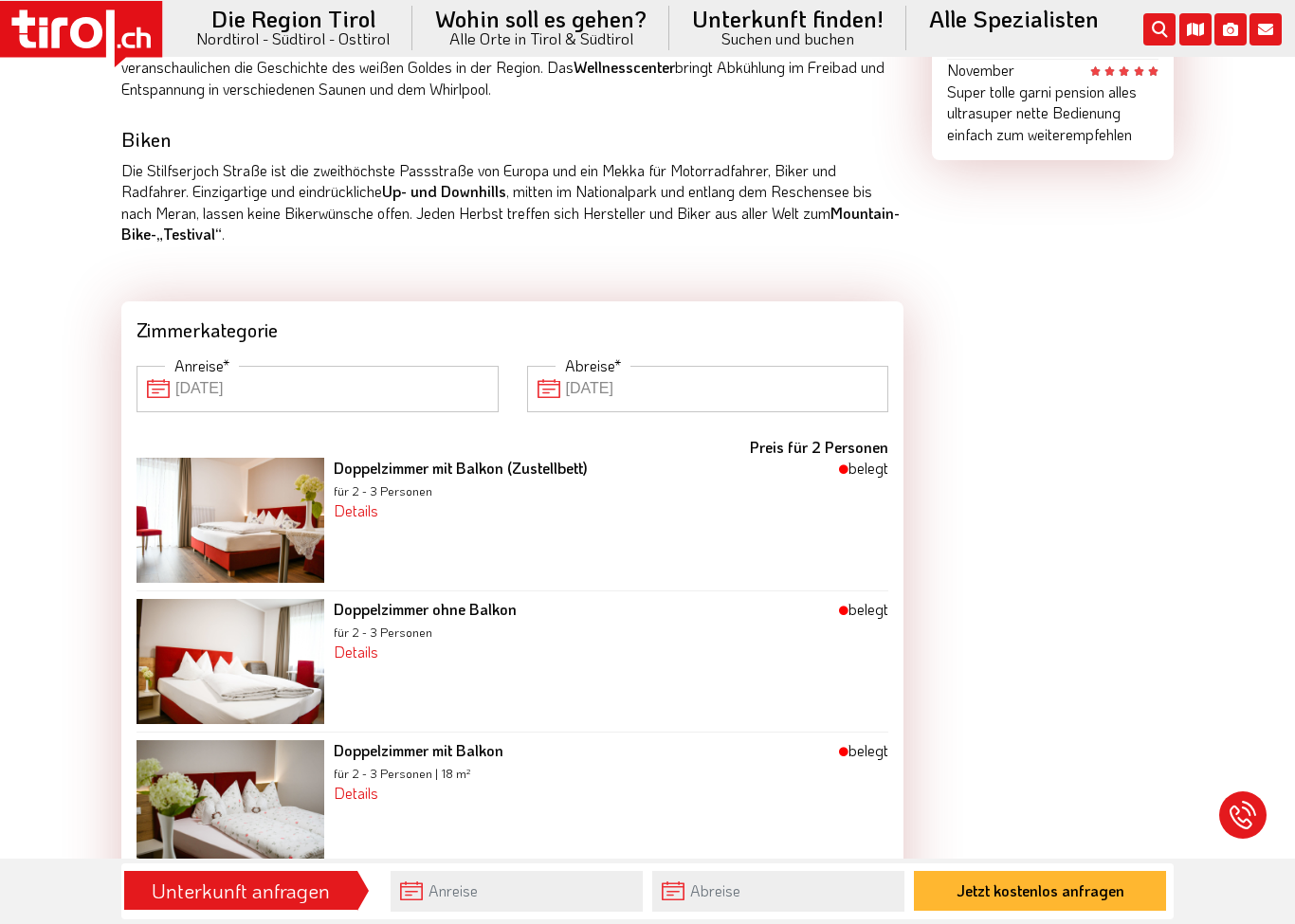click on "03-10-2025" at bounding box center [318, 389] 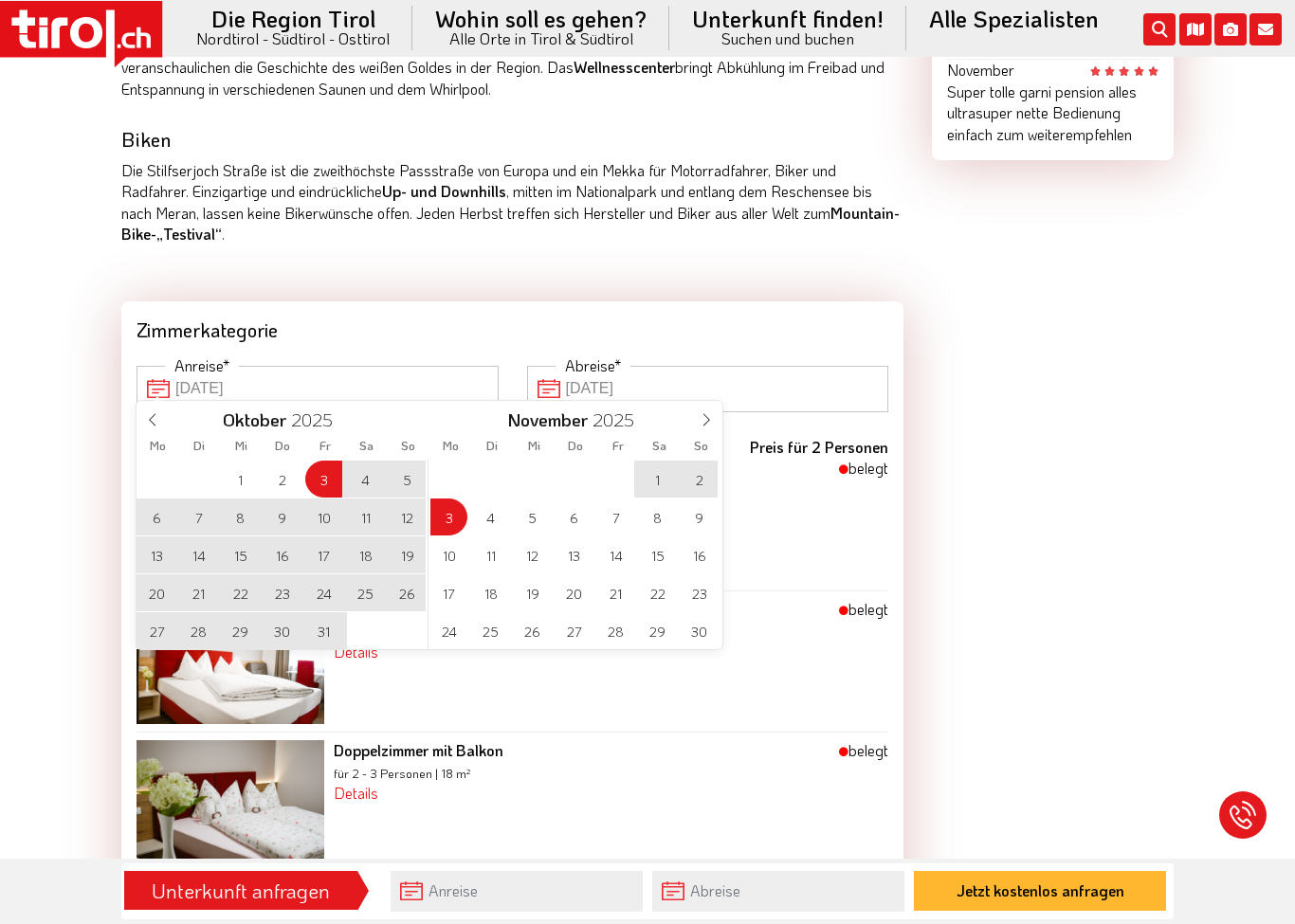 click on "Oktober  2025" at bounding box center (283, 417) 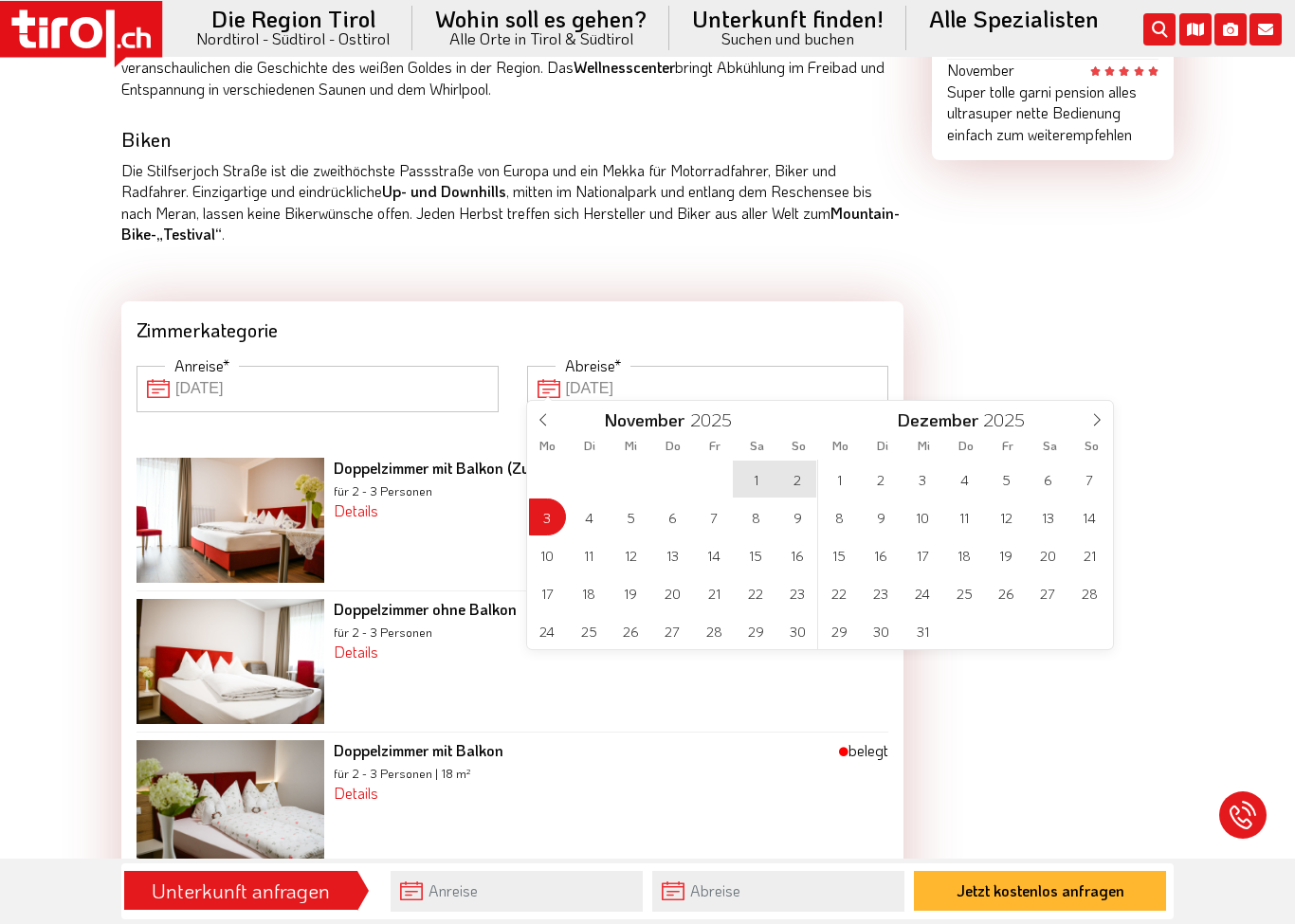 click on "03-10-2025" at bounding box center [318, 389] 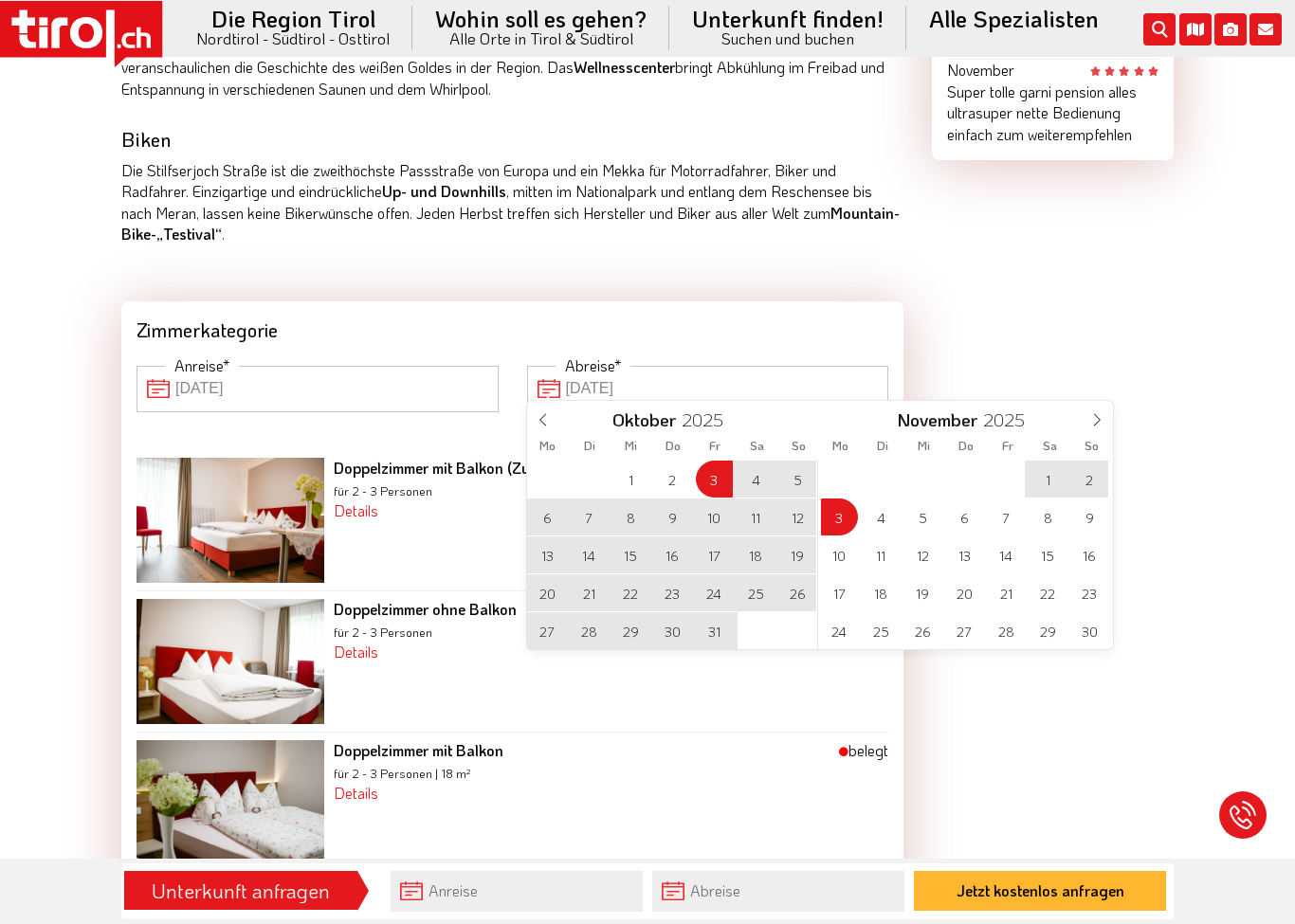 click on "2" at bounding box center (1089, 479) 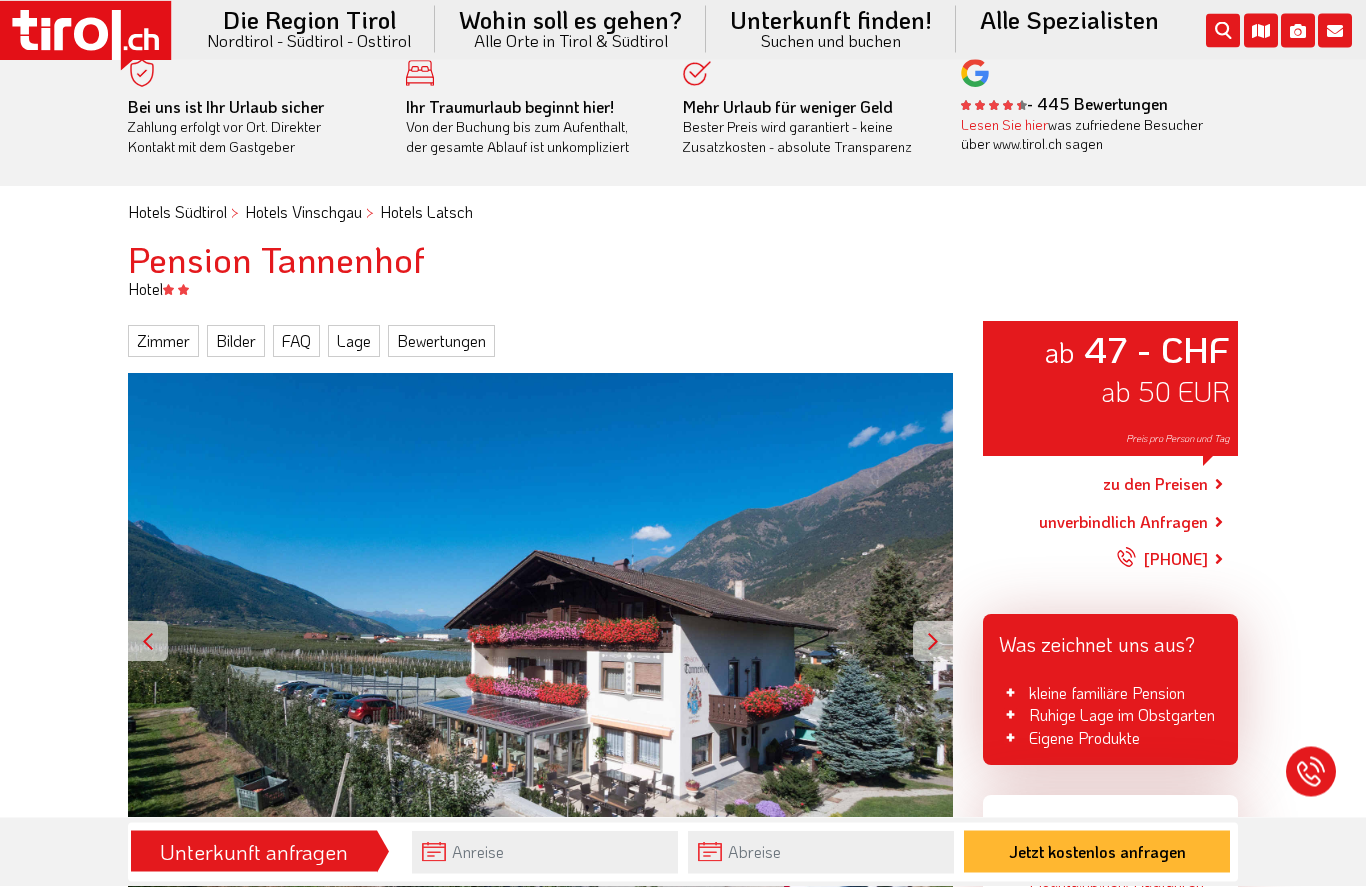 scroll, scrollTop: 0, scrollLeft: 0, axis: both 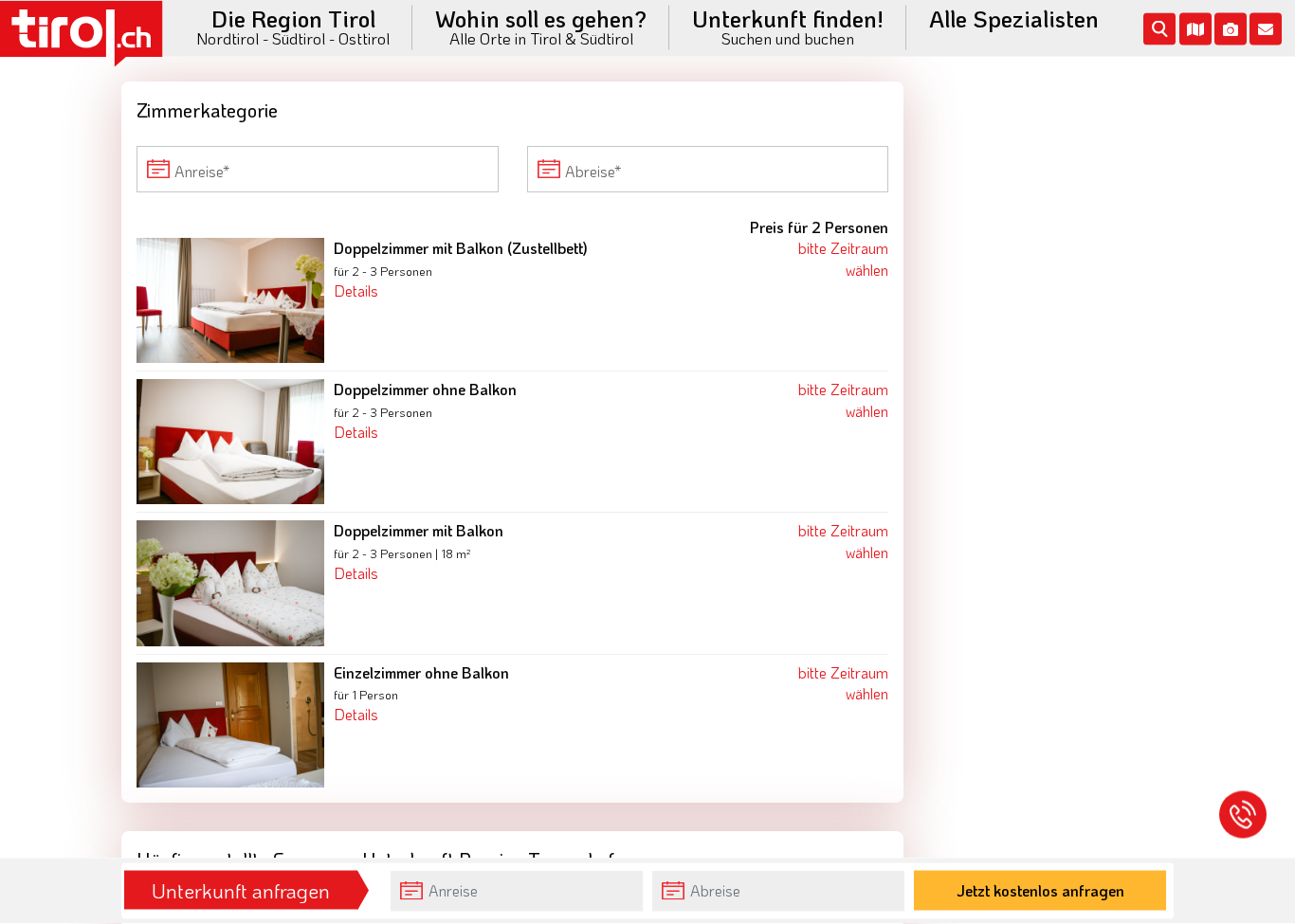 click on "bitte Zeitraum wählen" at bounding box center (843, 259) 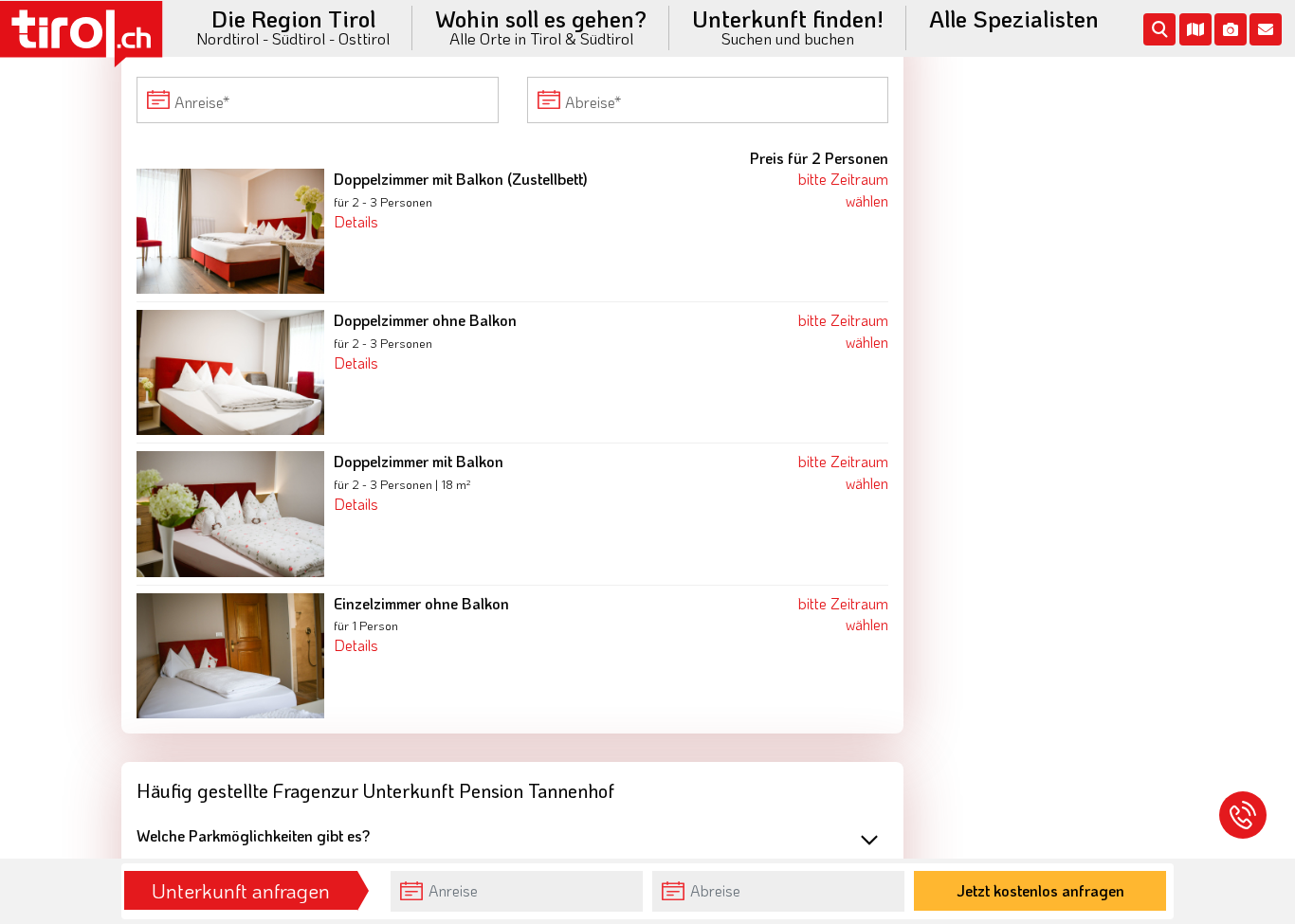 click on "Doppelzimmer mit Balkon (Zustellbett)    für 2 - 3 Personen    Details    Neu renoviertes schönes Doppelzimmer mit Holzboden, großen Balkon und wunderschönem Panoramablick. Moderne Ausstattung mit Boxspringbett und gemütlicher Sitzecke und Flat-TV. Komplett neues Bad mit großer Dusche, ausgestattet mit Fön, Seife und Bodylotion." at bounding box center [543, 231] 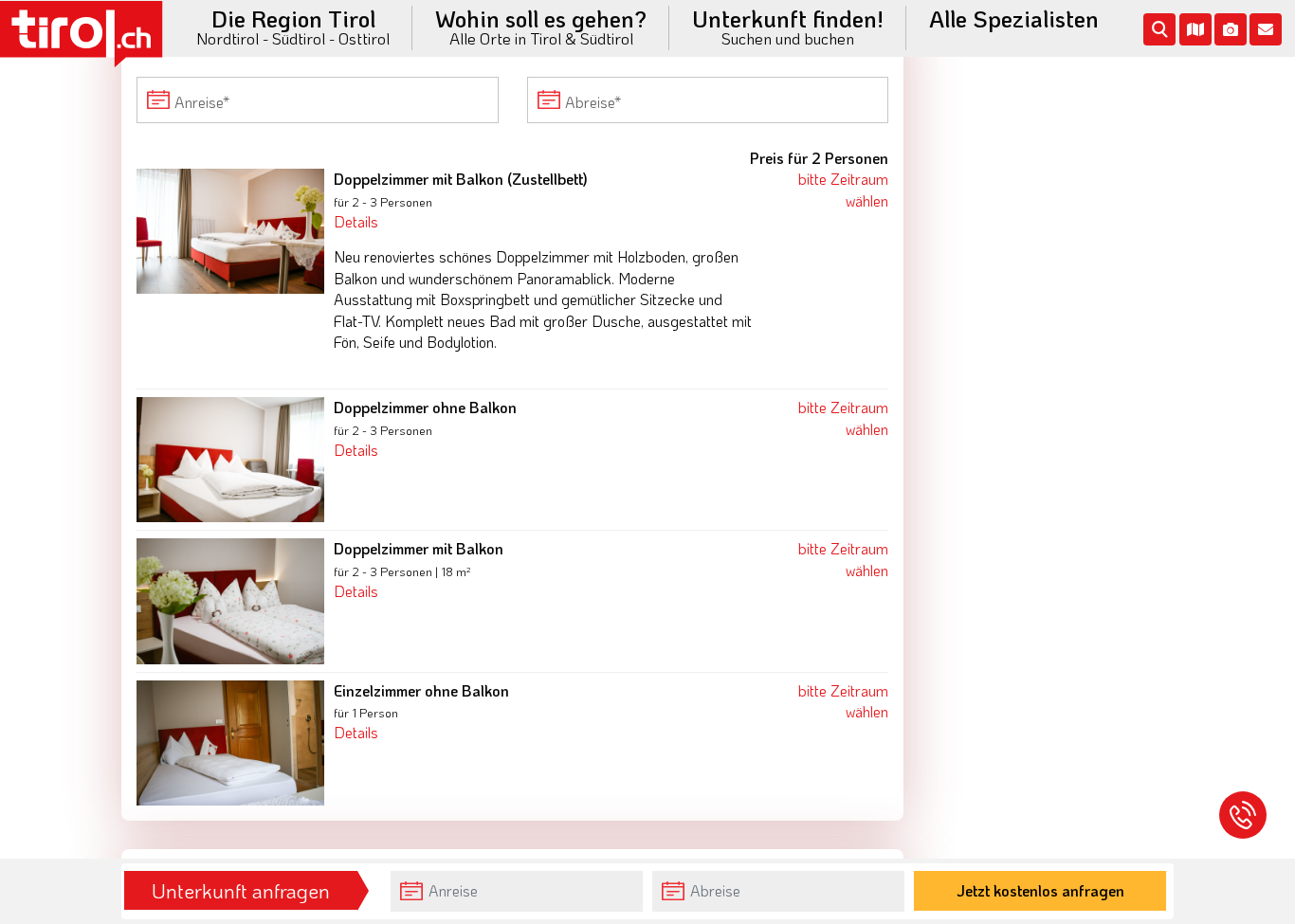 click on "bitte Zeitraum wählen" at bounding box center (843, 189) 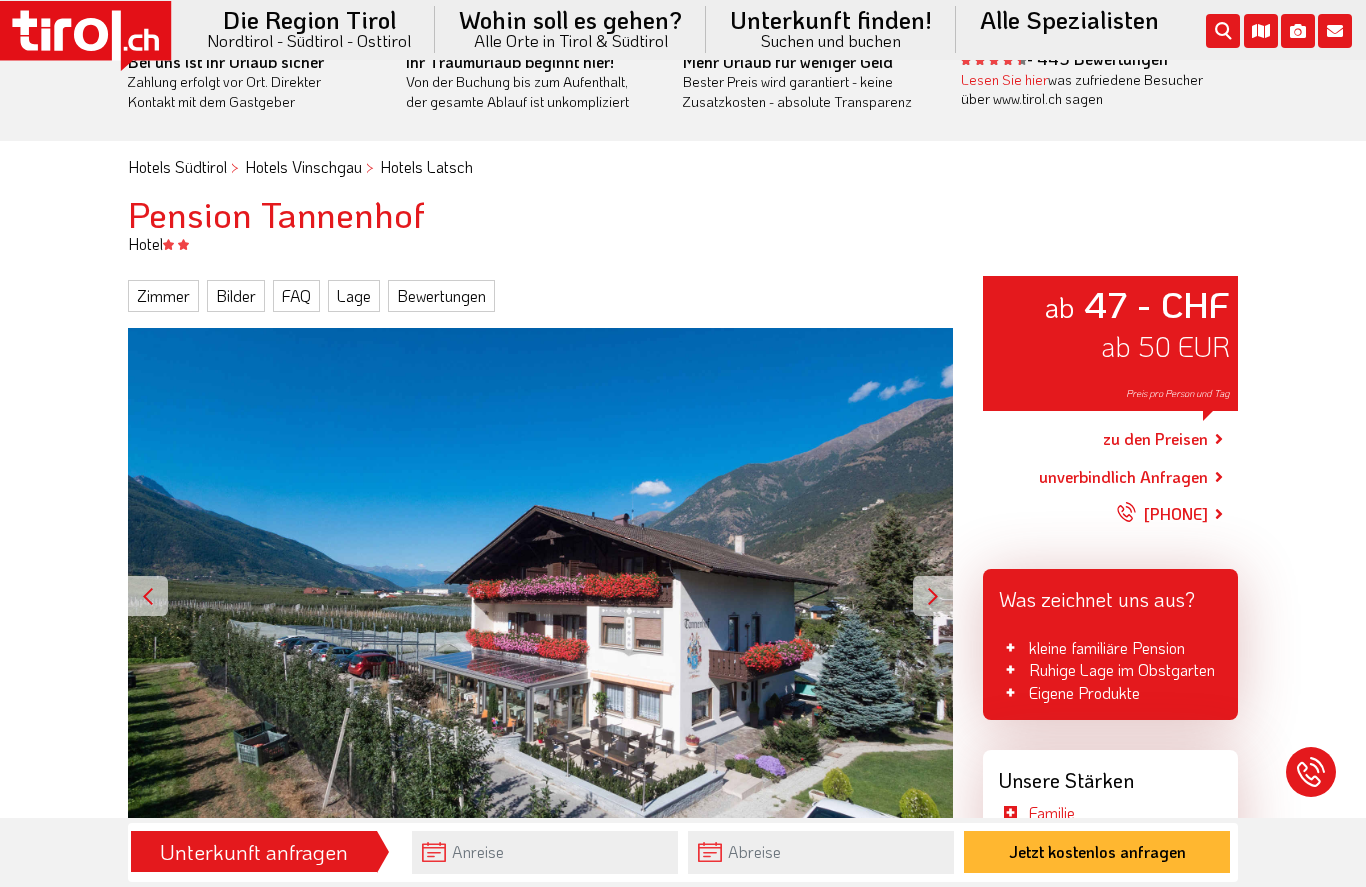 scroll, scrollTop: 0, scrollLeft: 0, axis: both 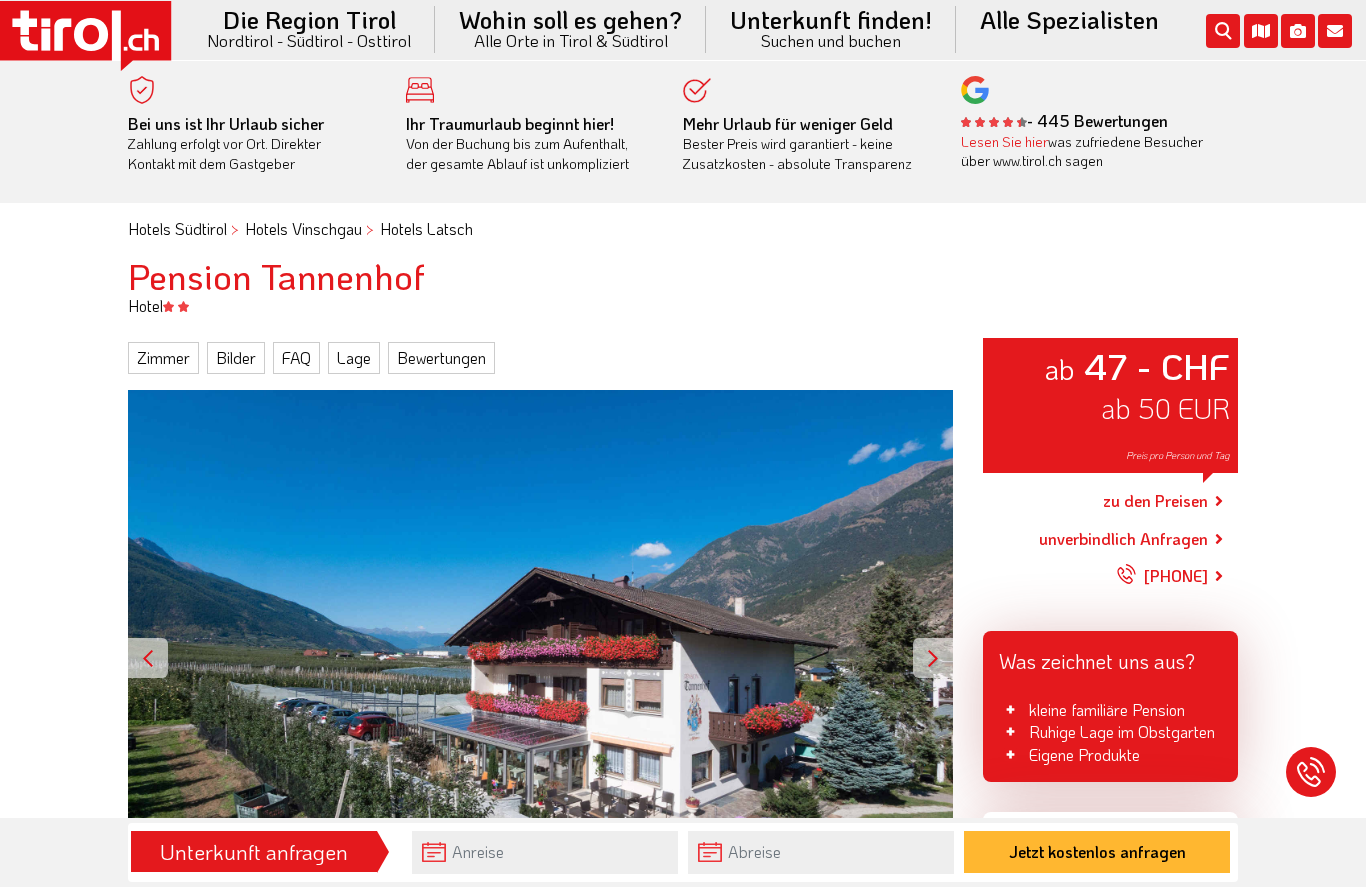 click on "unverbindlich Anfragen" at bounding box center [1123, 539] 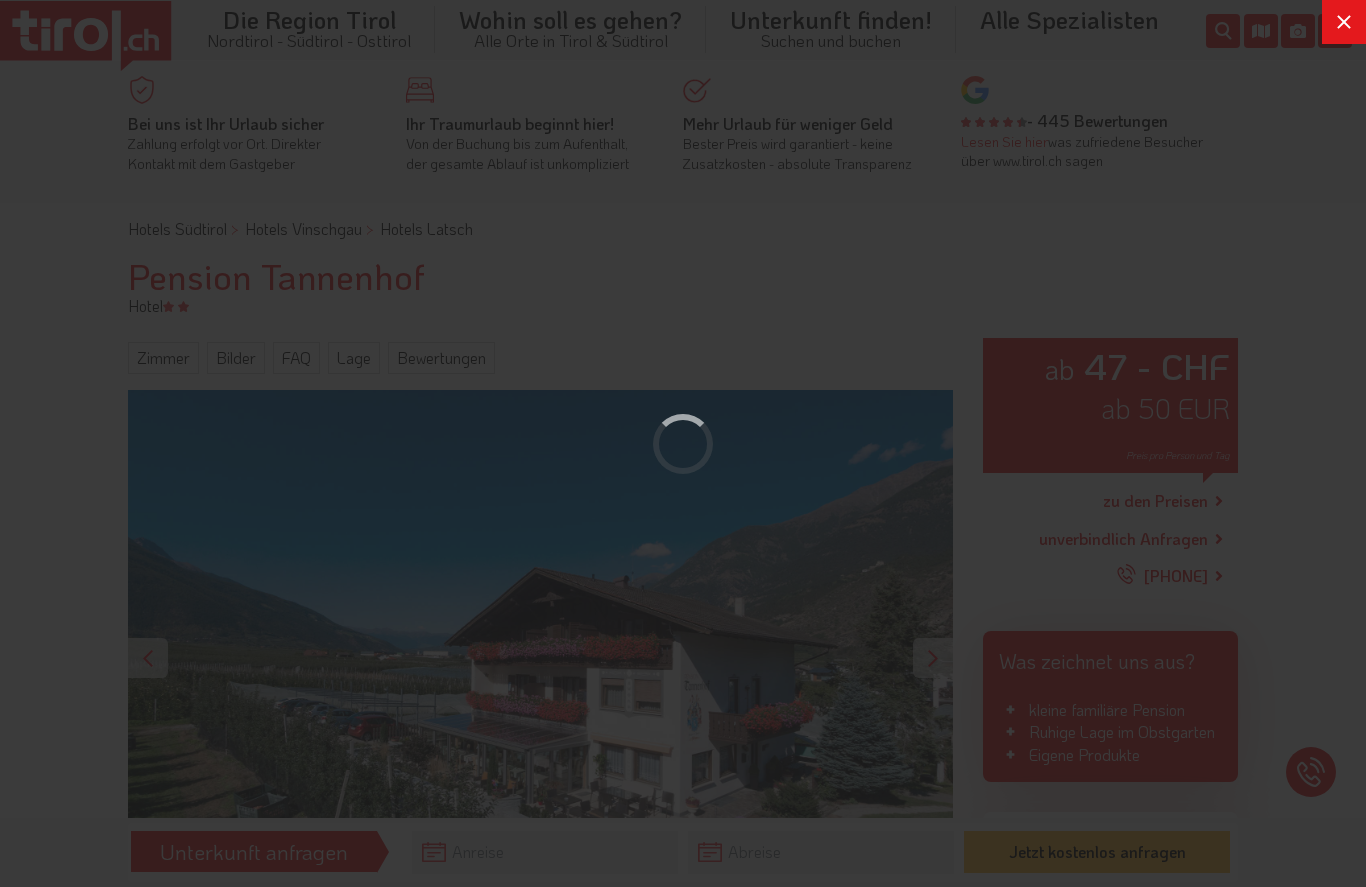 scroll, scrollTop: 0, scrollLeft: 0, axis: both 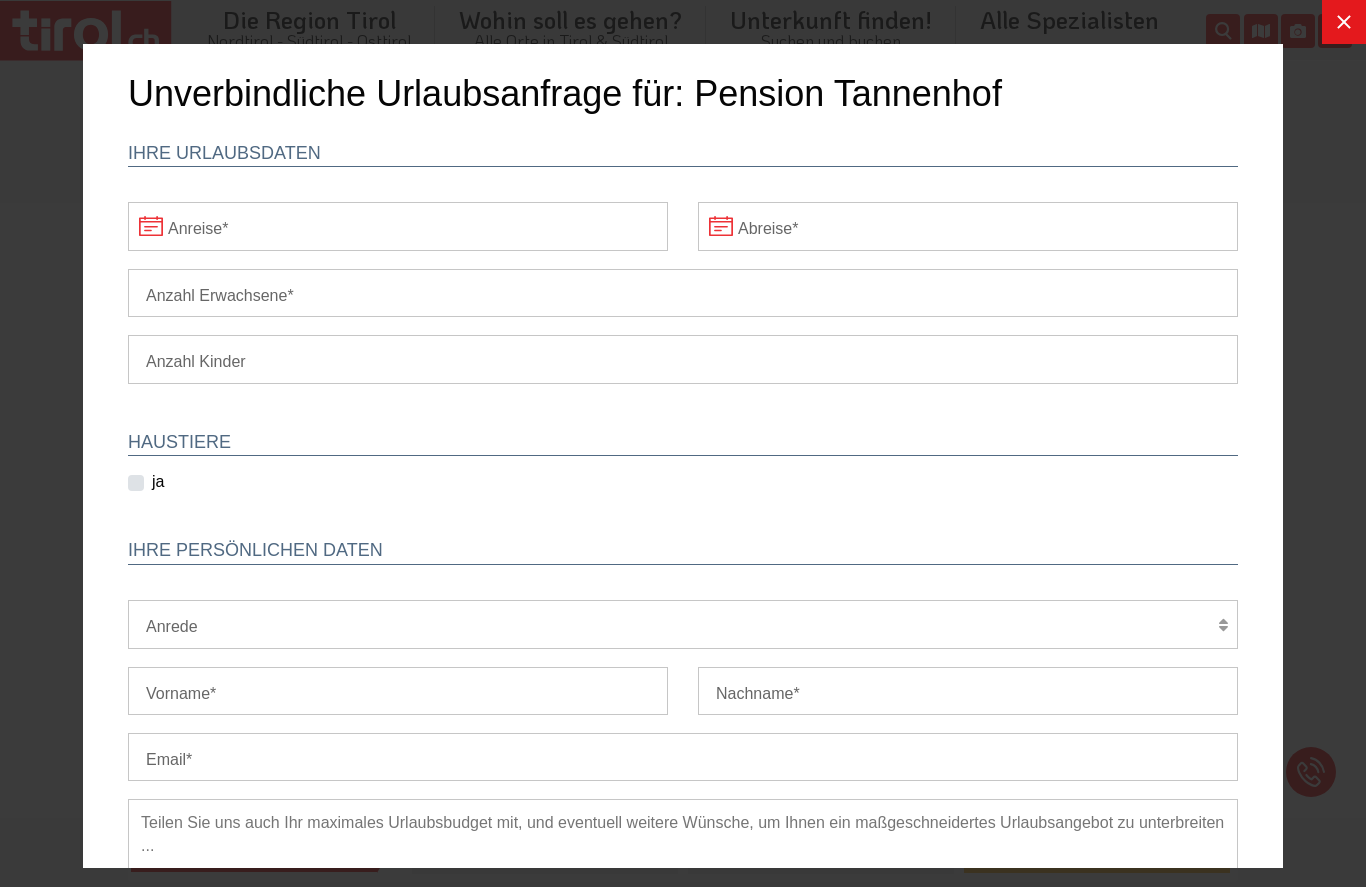 click on "Anreise" at bounding box center [398, 226] 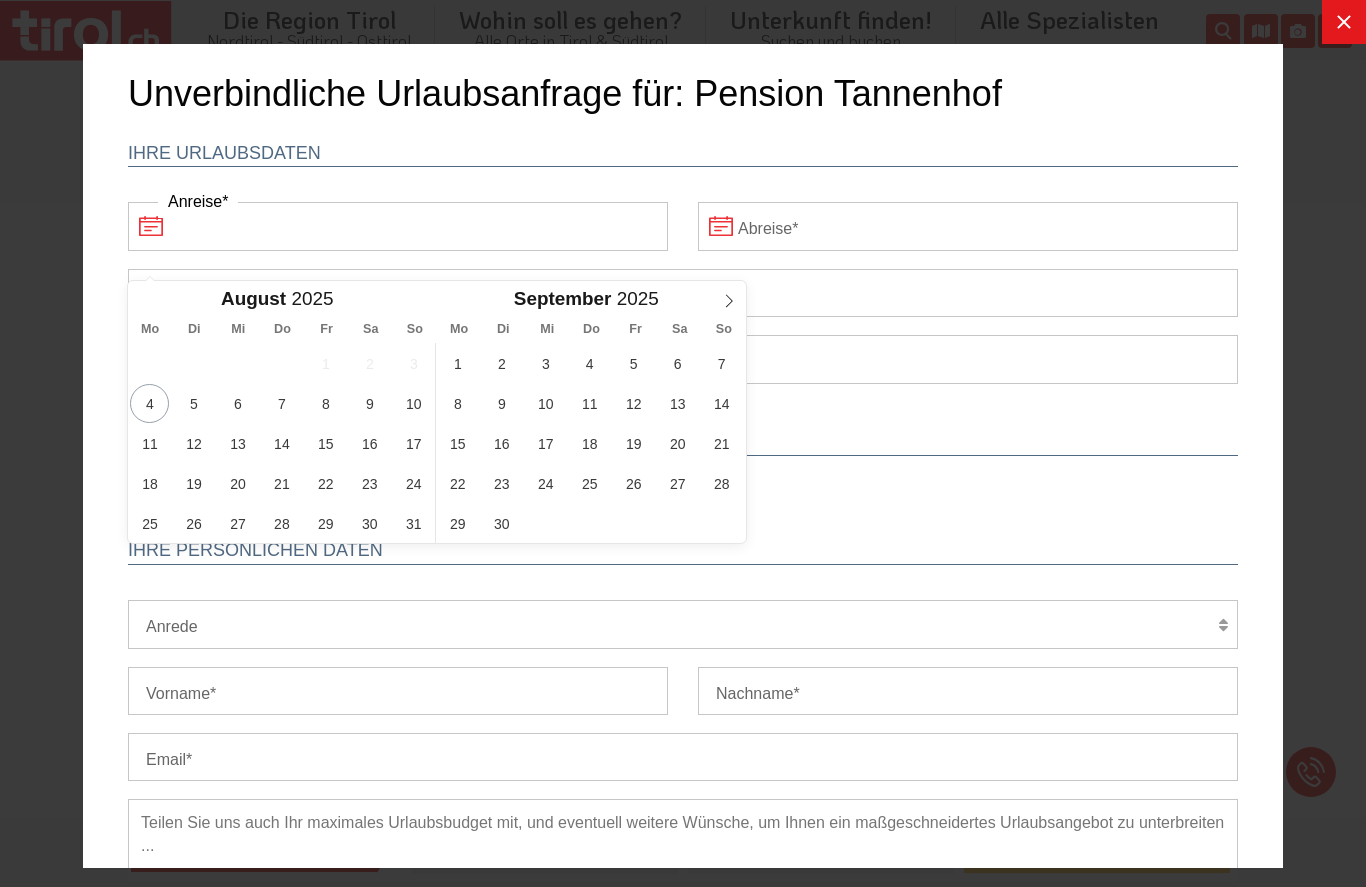 click on "Anreise" at bounding box center (398, 226) 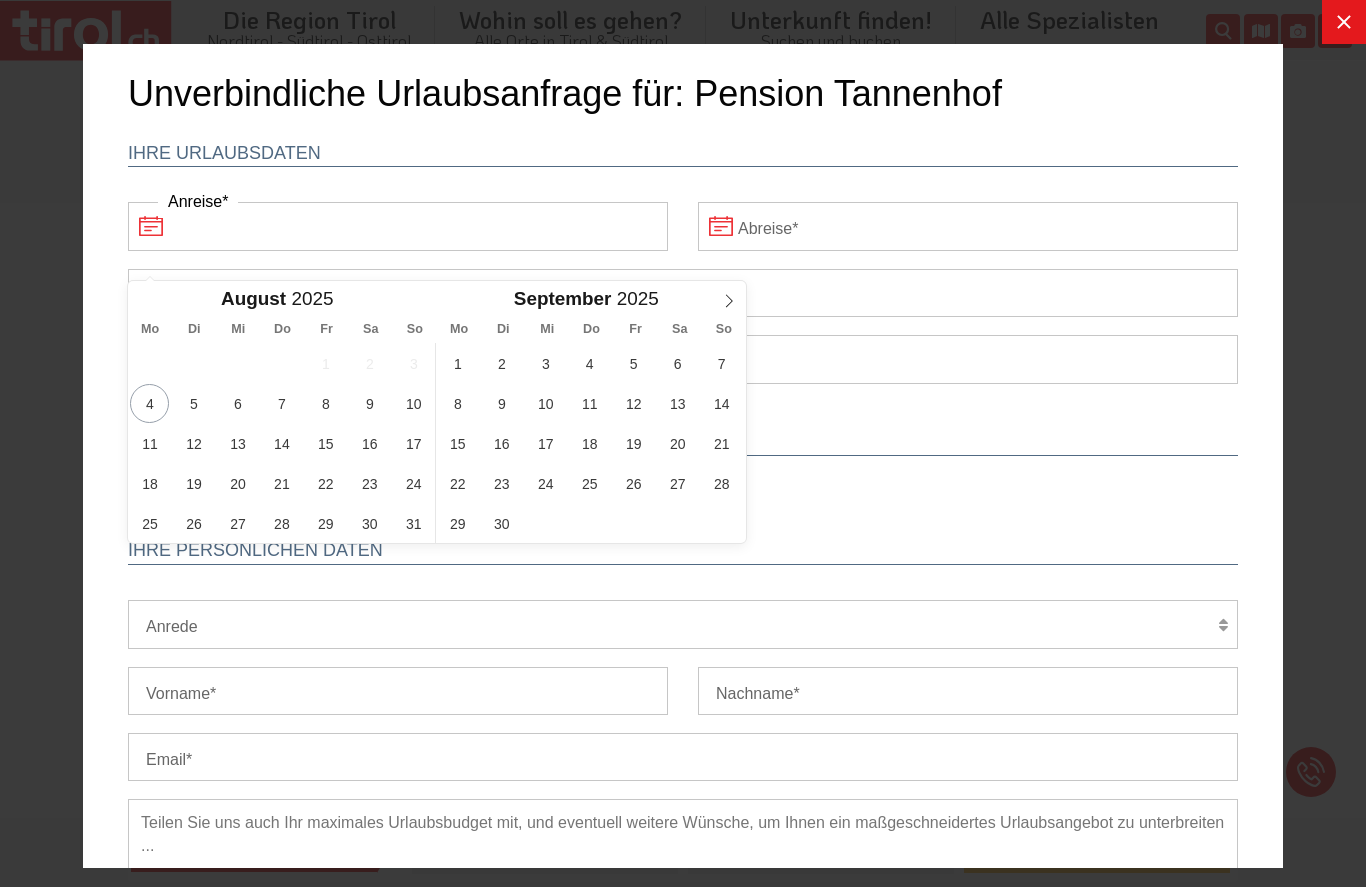 click at bounding box center (729, 298) 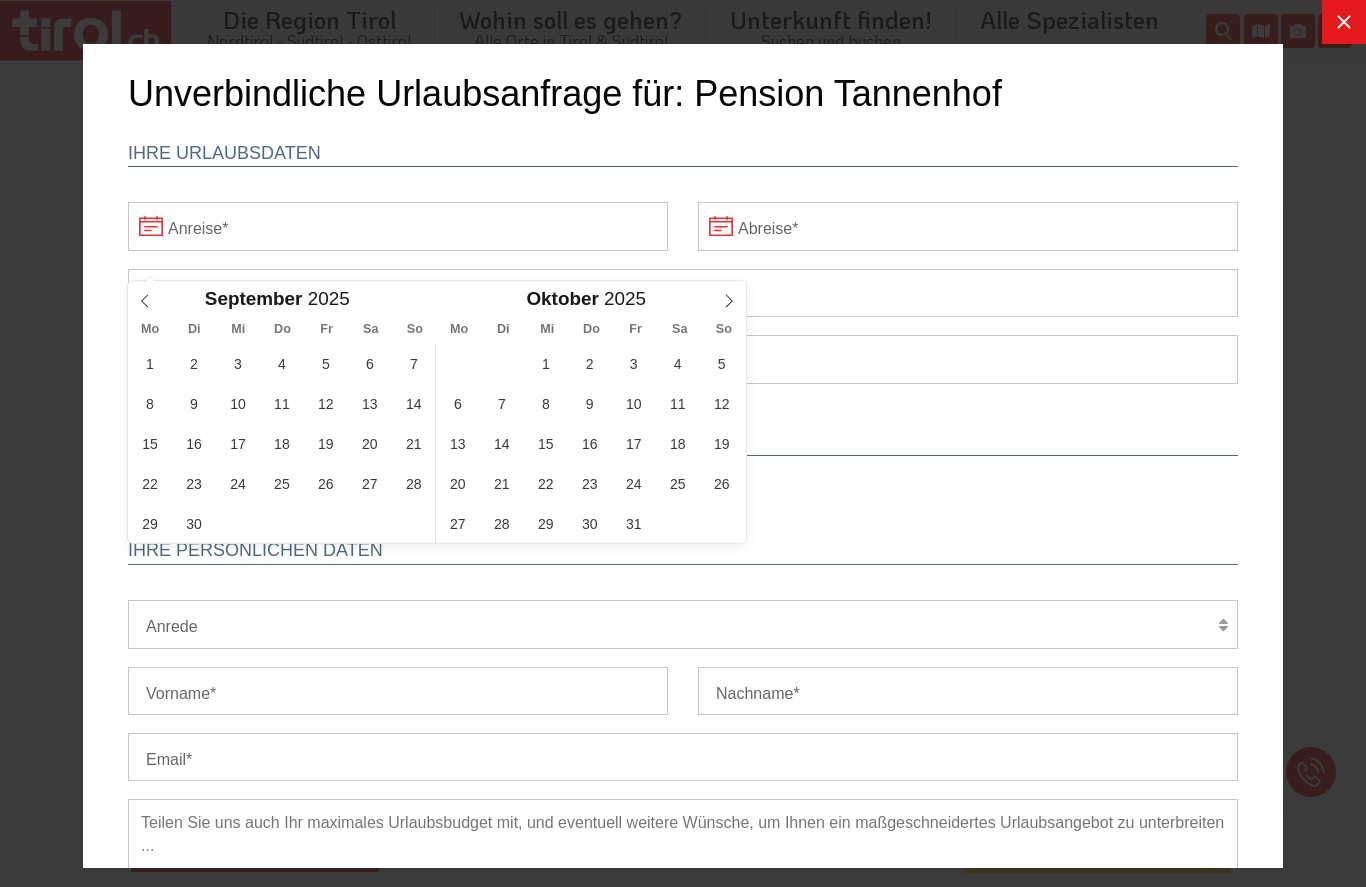 click 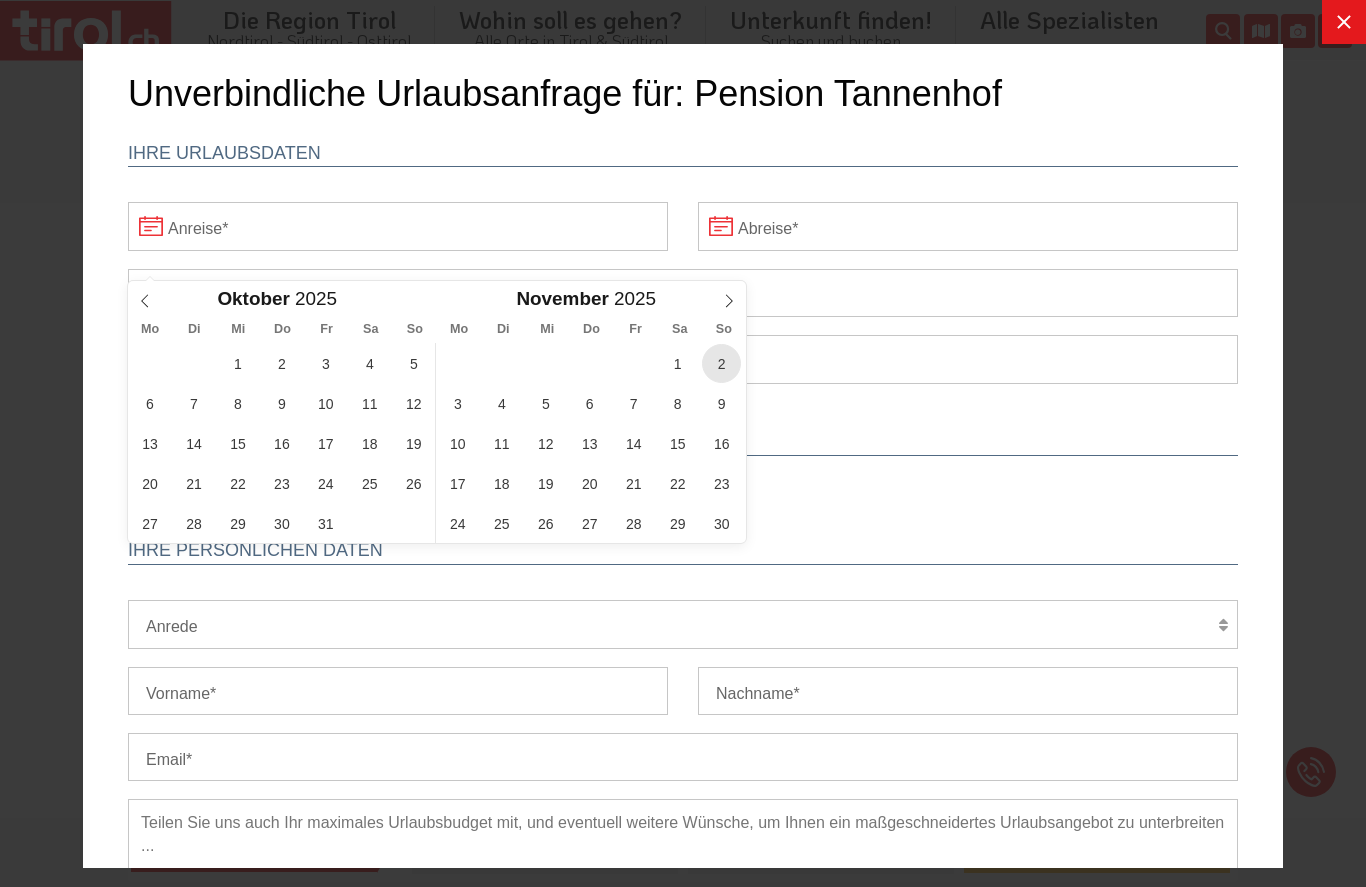 click on "2" at bounding box center [721, 363] 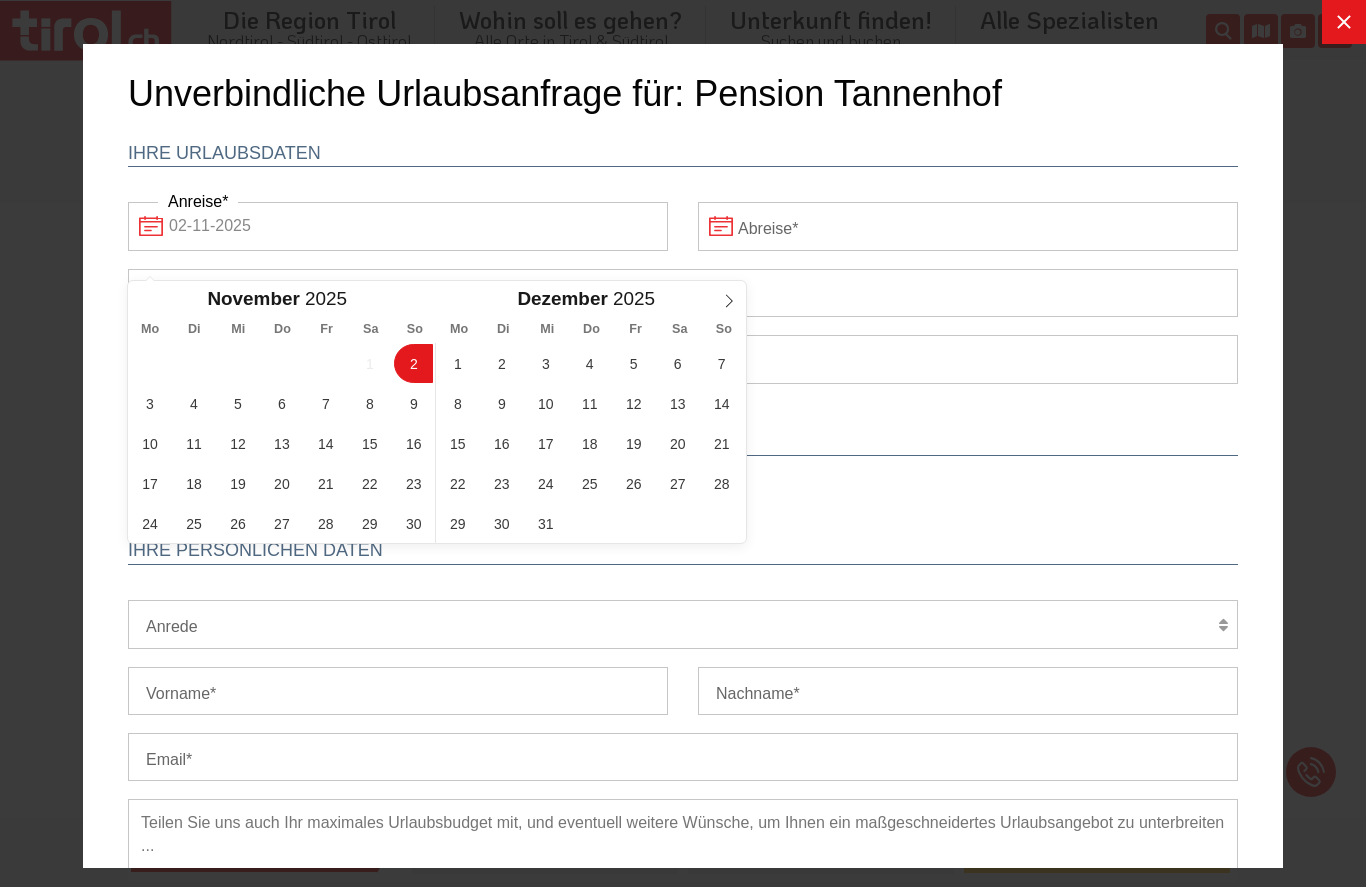 click on "Abreise" at bounding box center (968, 226) 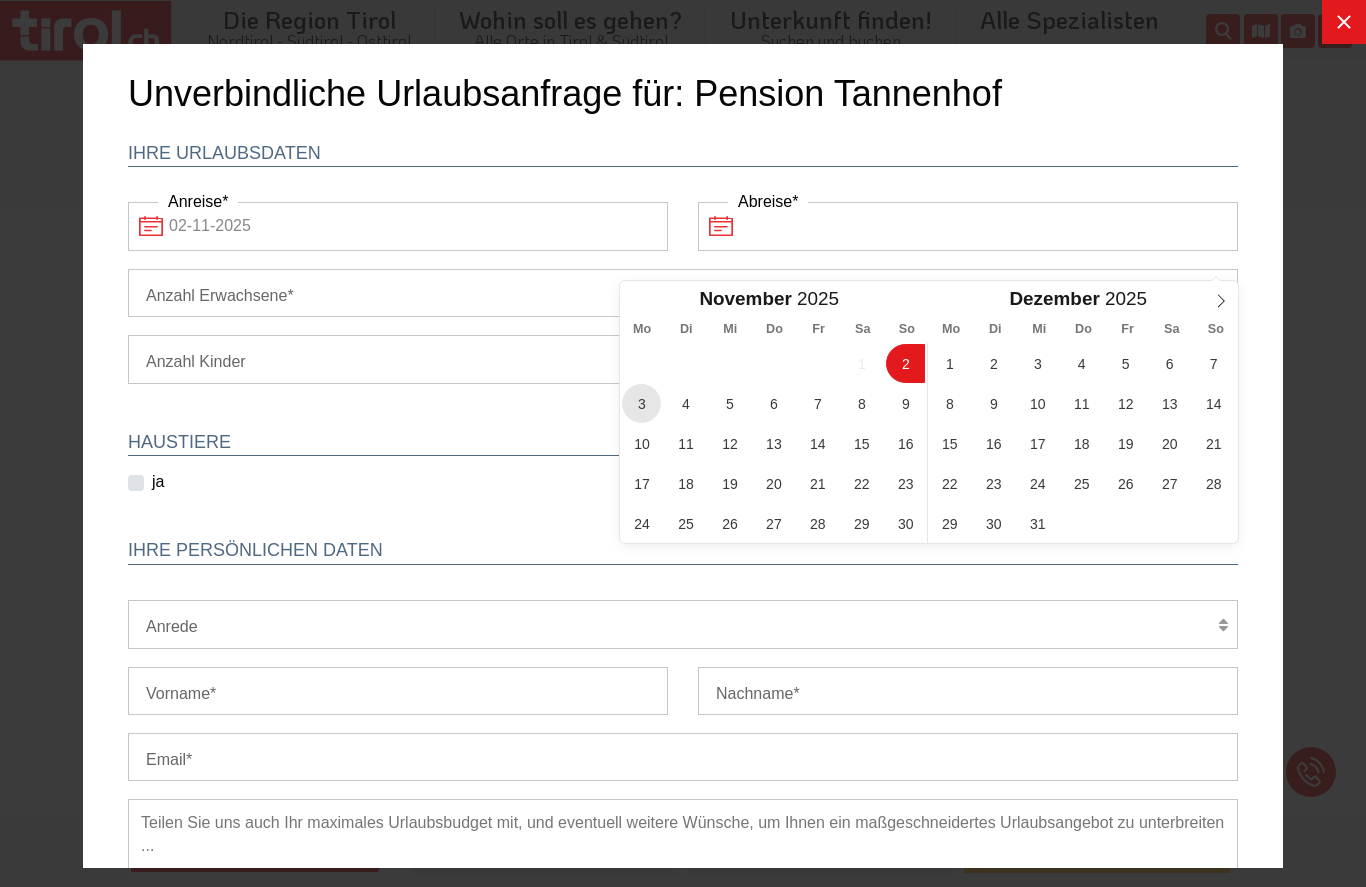 click on "3" at bounding box center (641, 403) 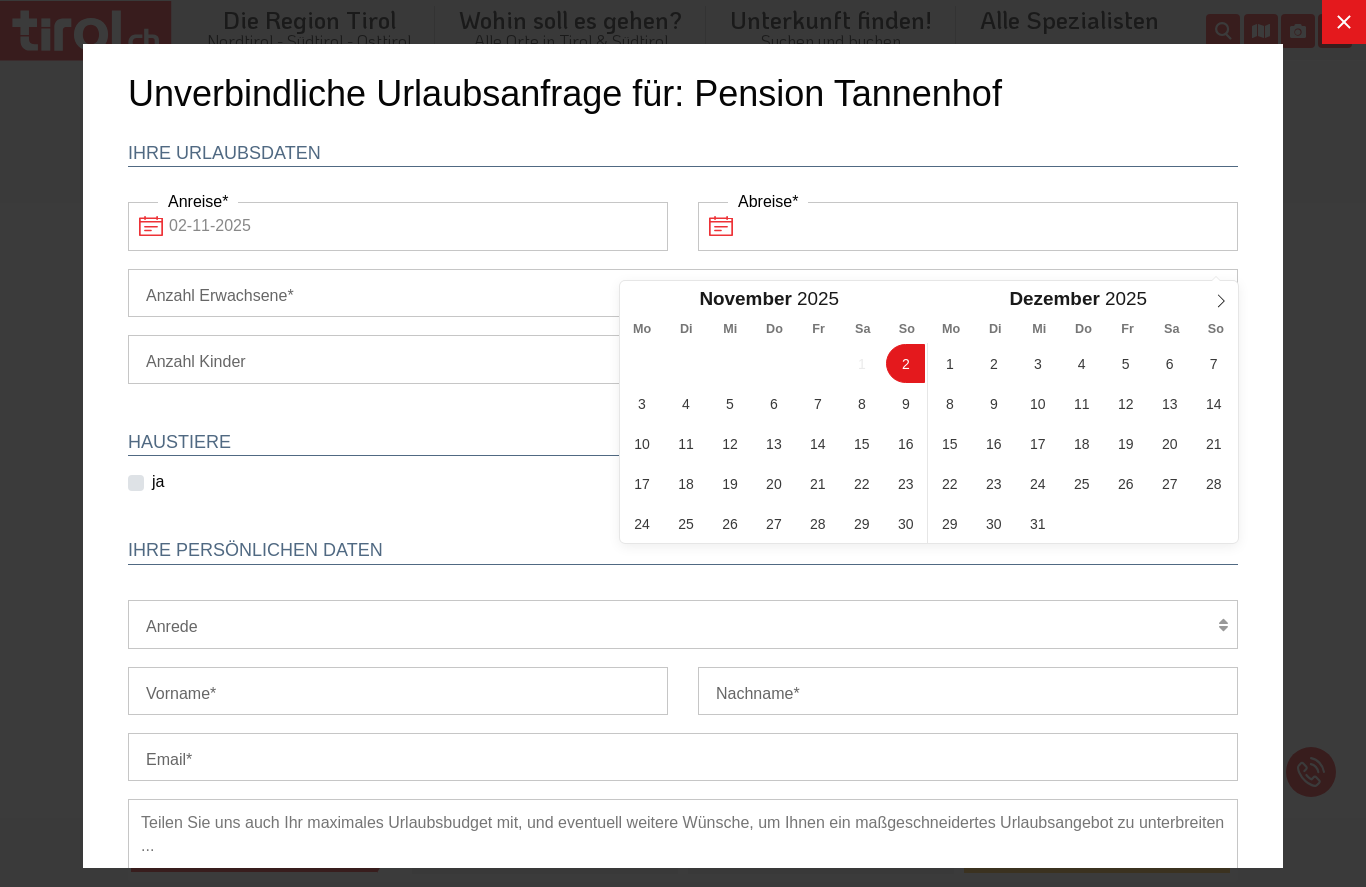 type on "02-11-2025" 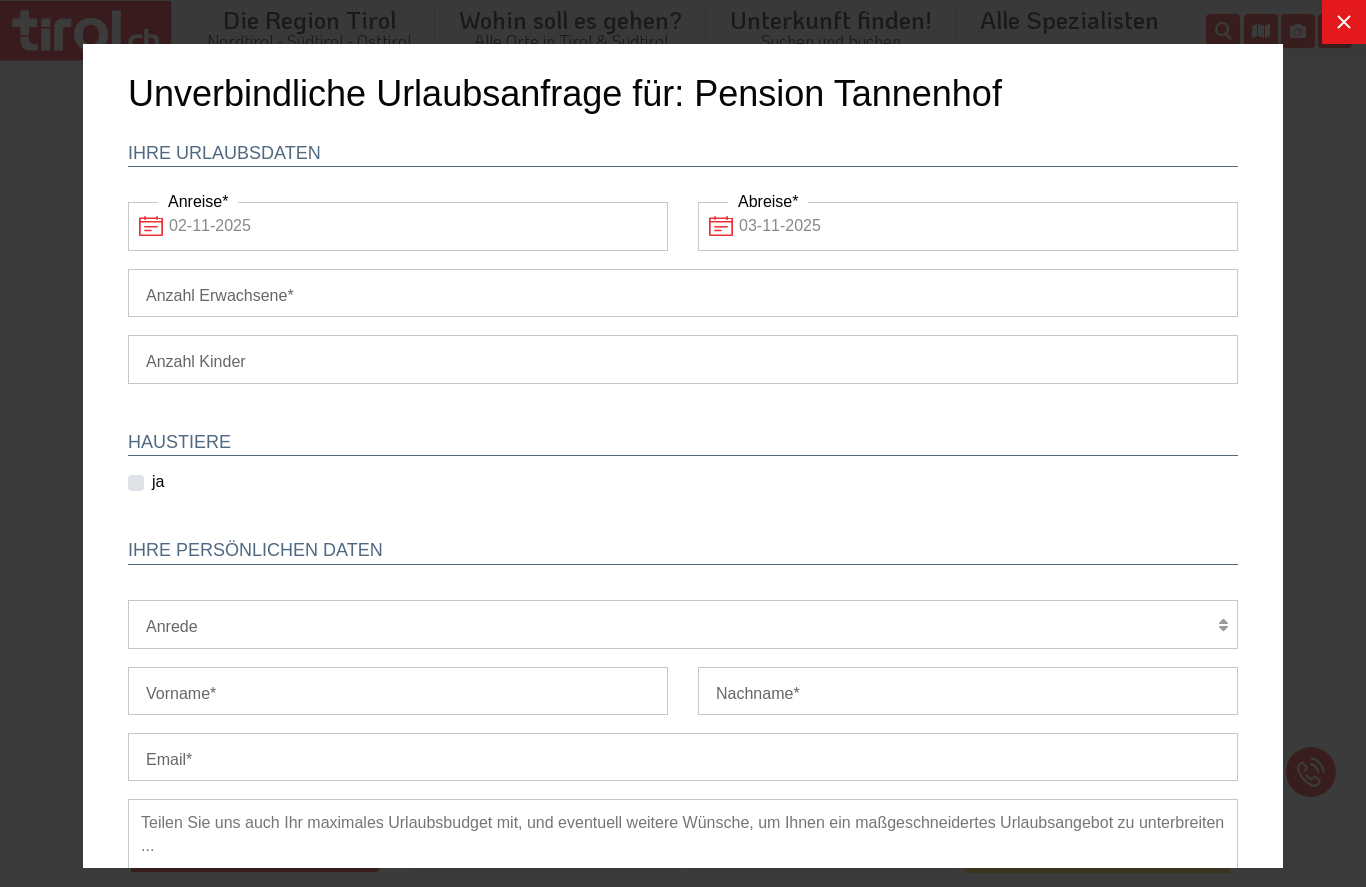 click on "Anzahl Erwachsene" at bounding box center (683, 293) 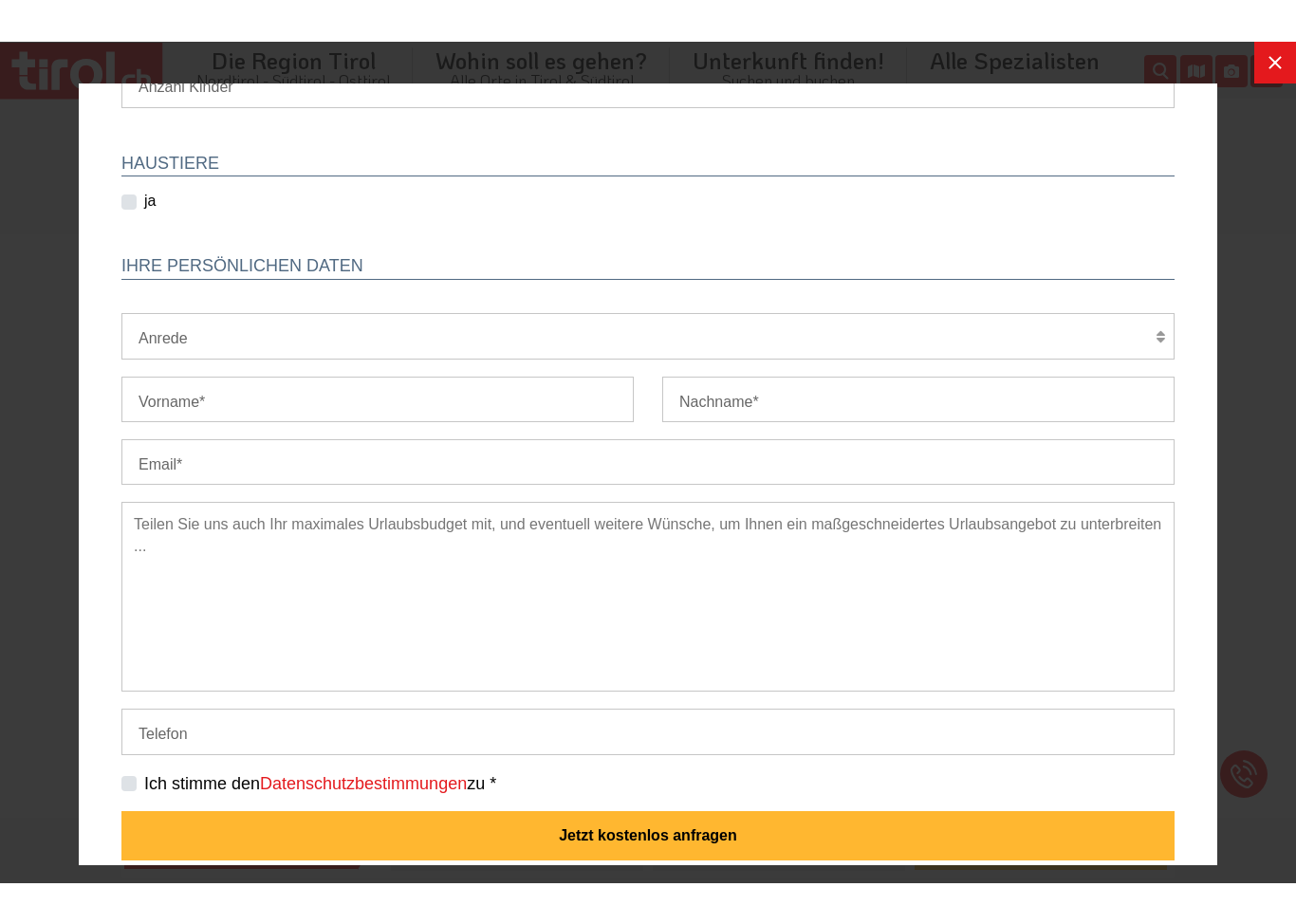 scroll, scrollTop: 308, scrollLeft: 0, axis: vertical 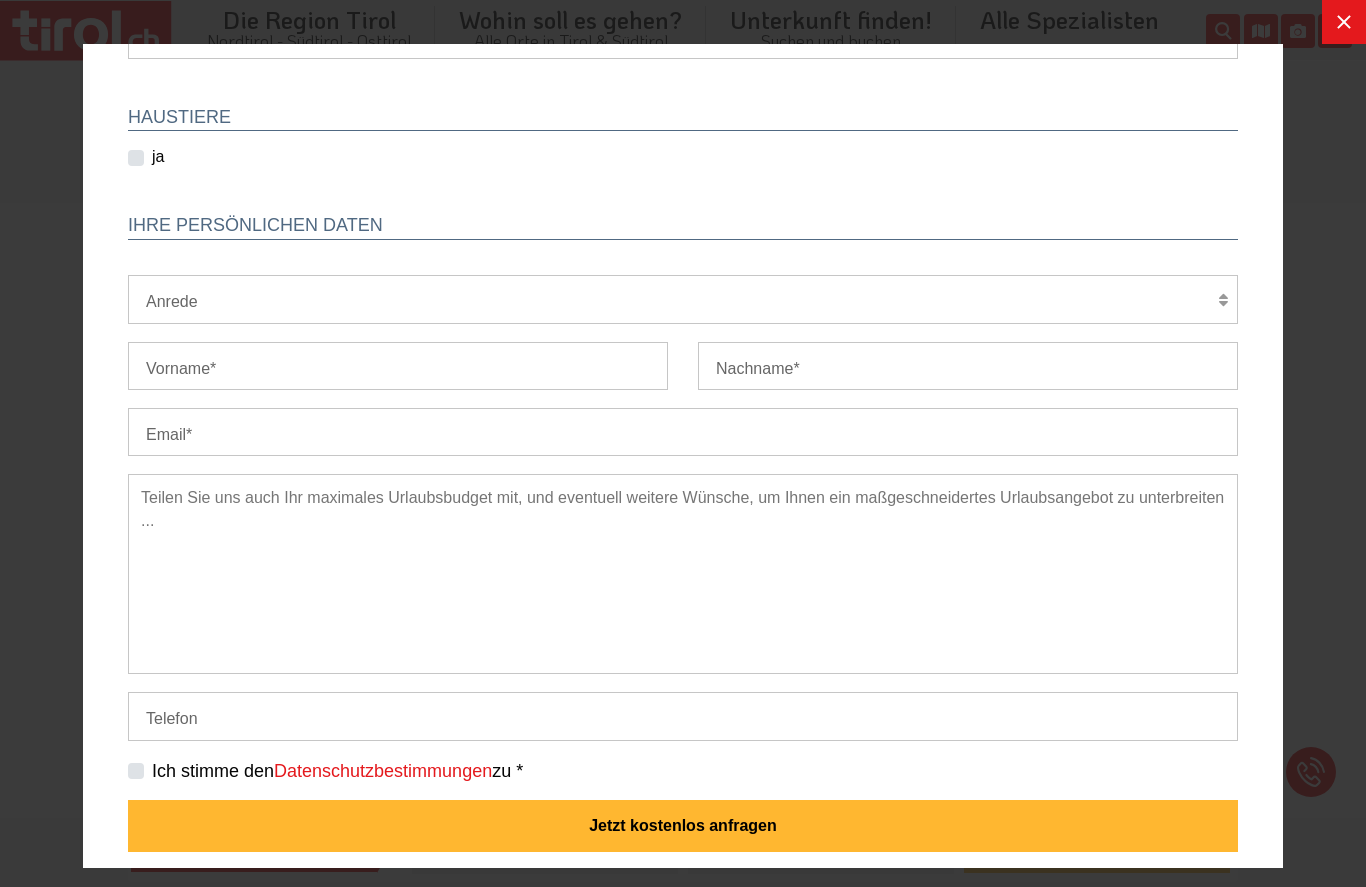 type on "2" 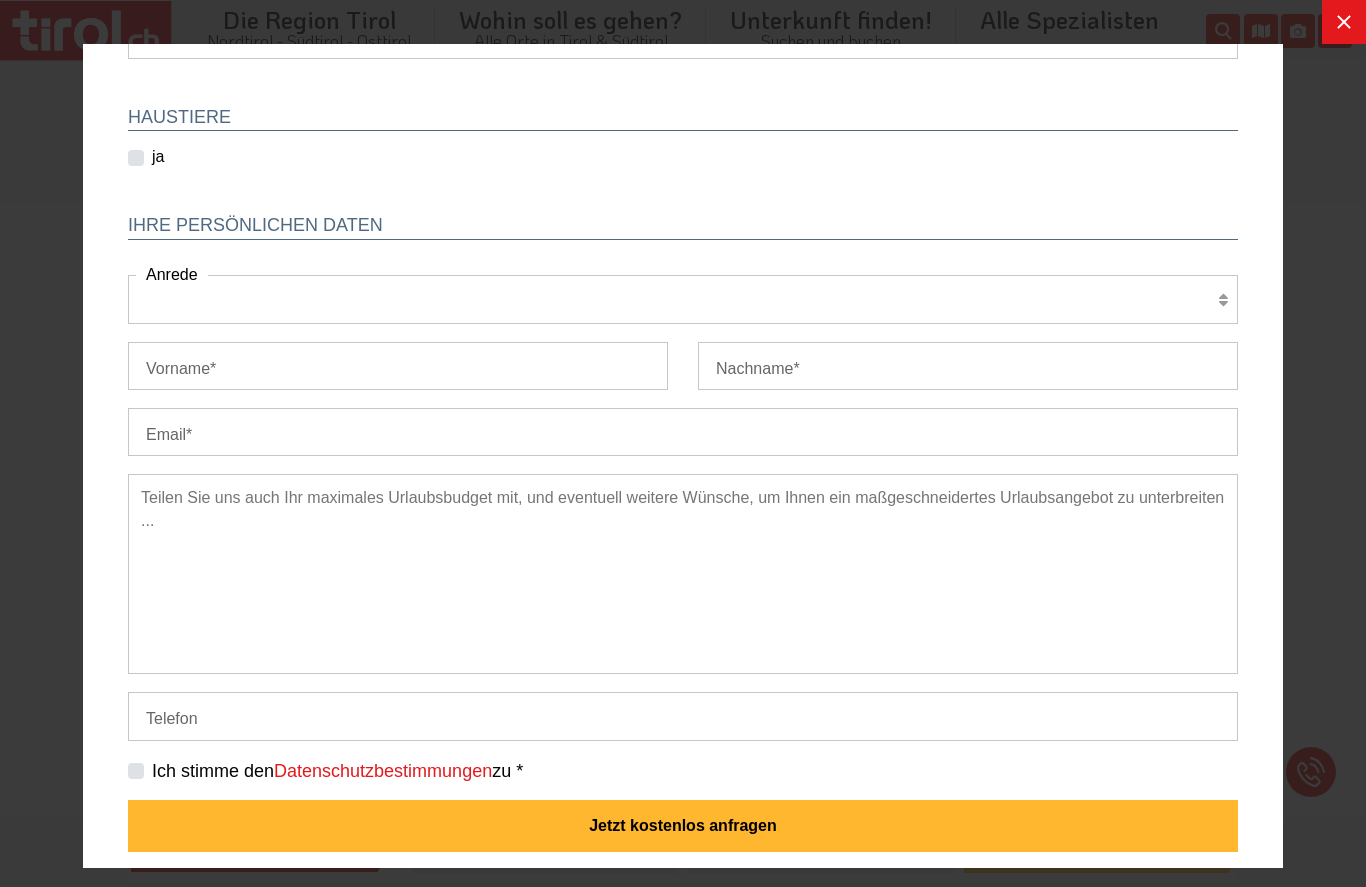 select on "Frau" 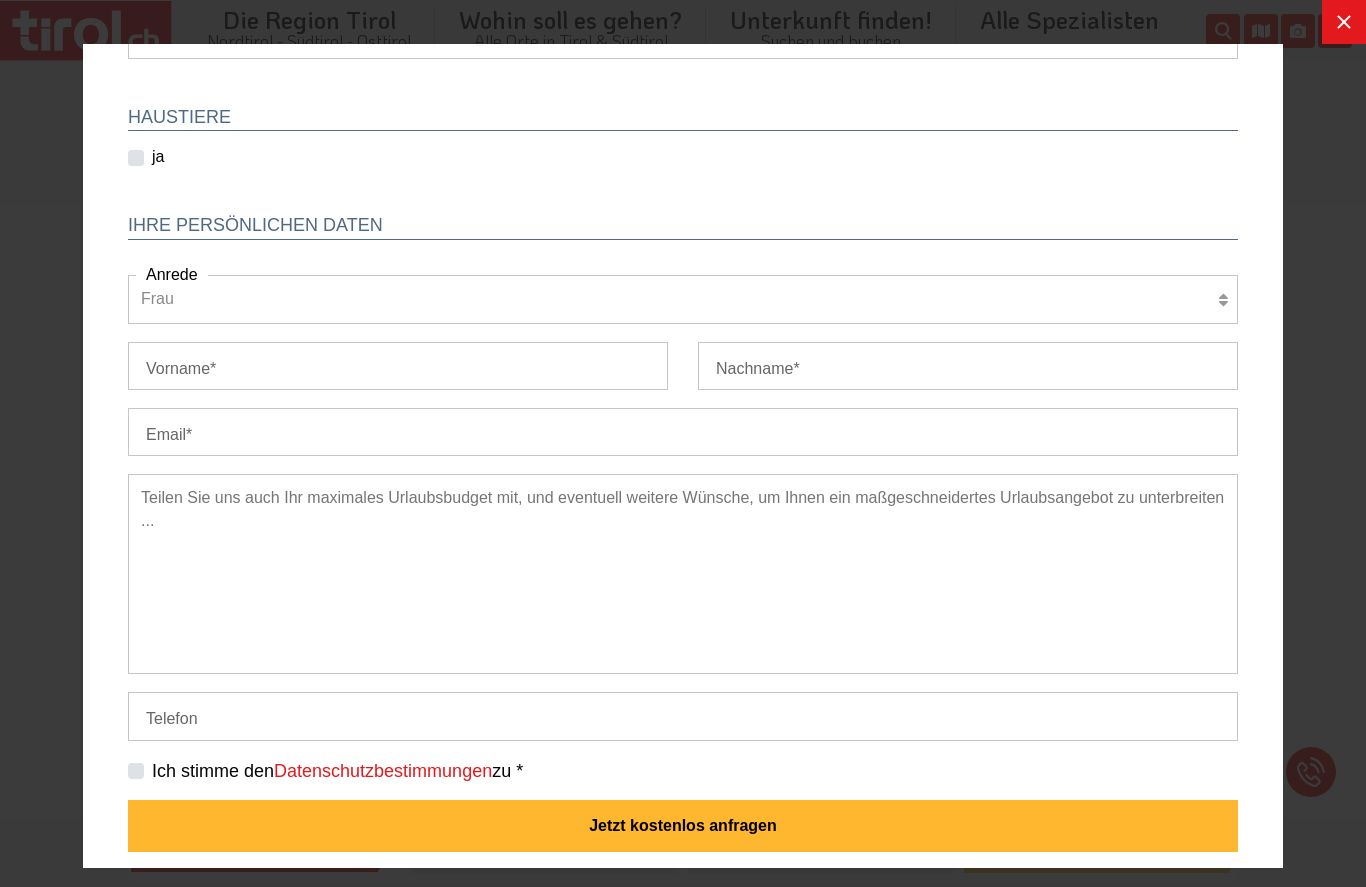 click on "Vorname" at bounding box center (398, 366) 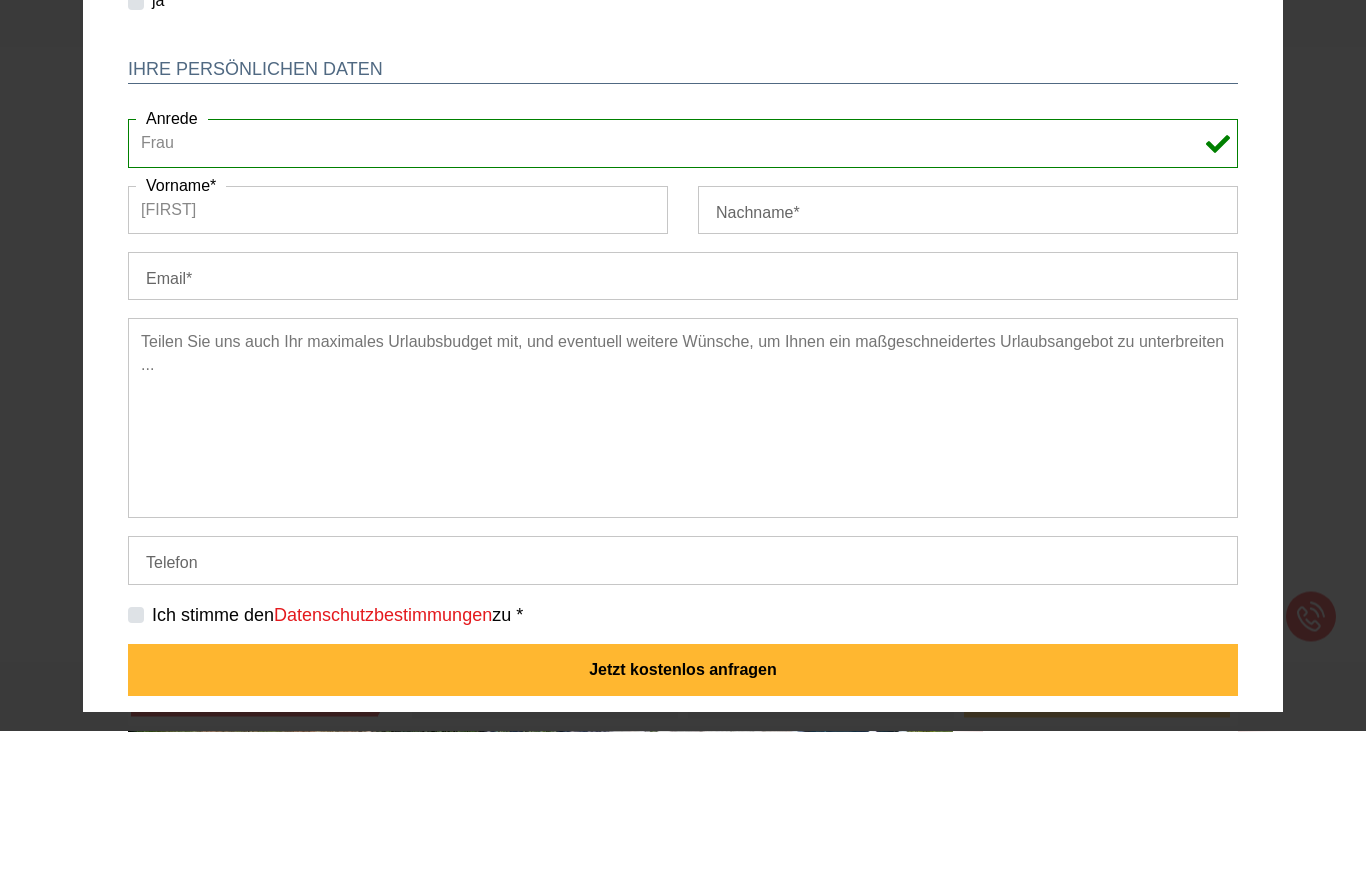 type on "Beate" 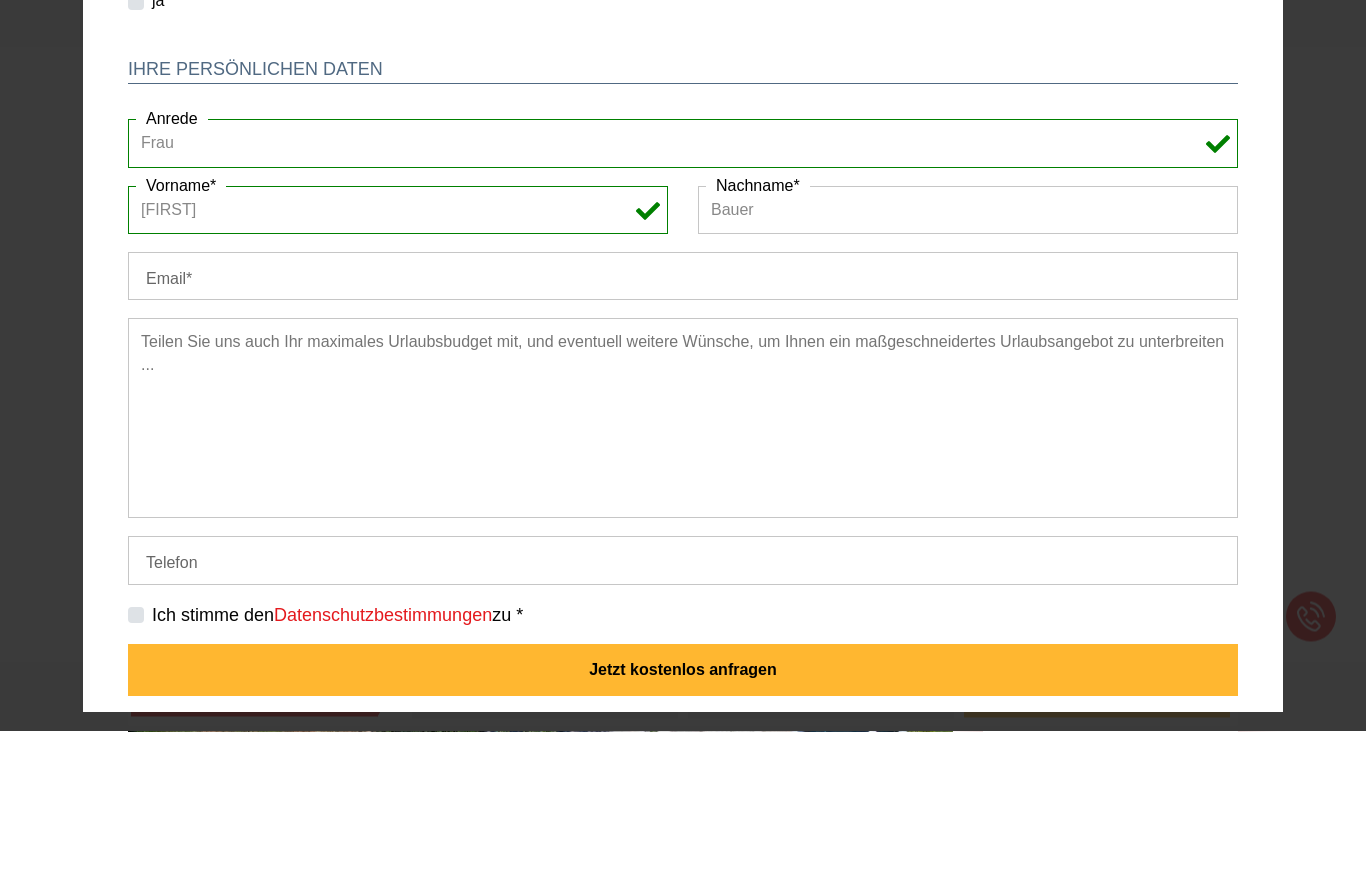 type on "Bauer" 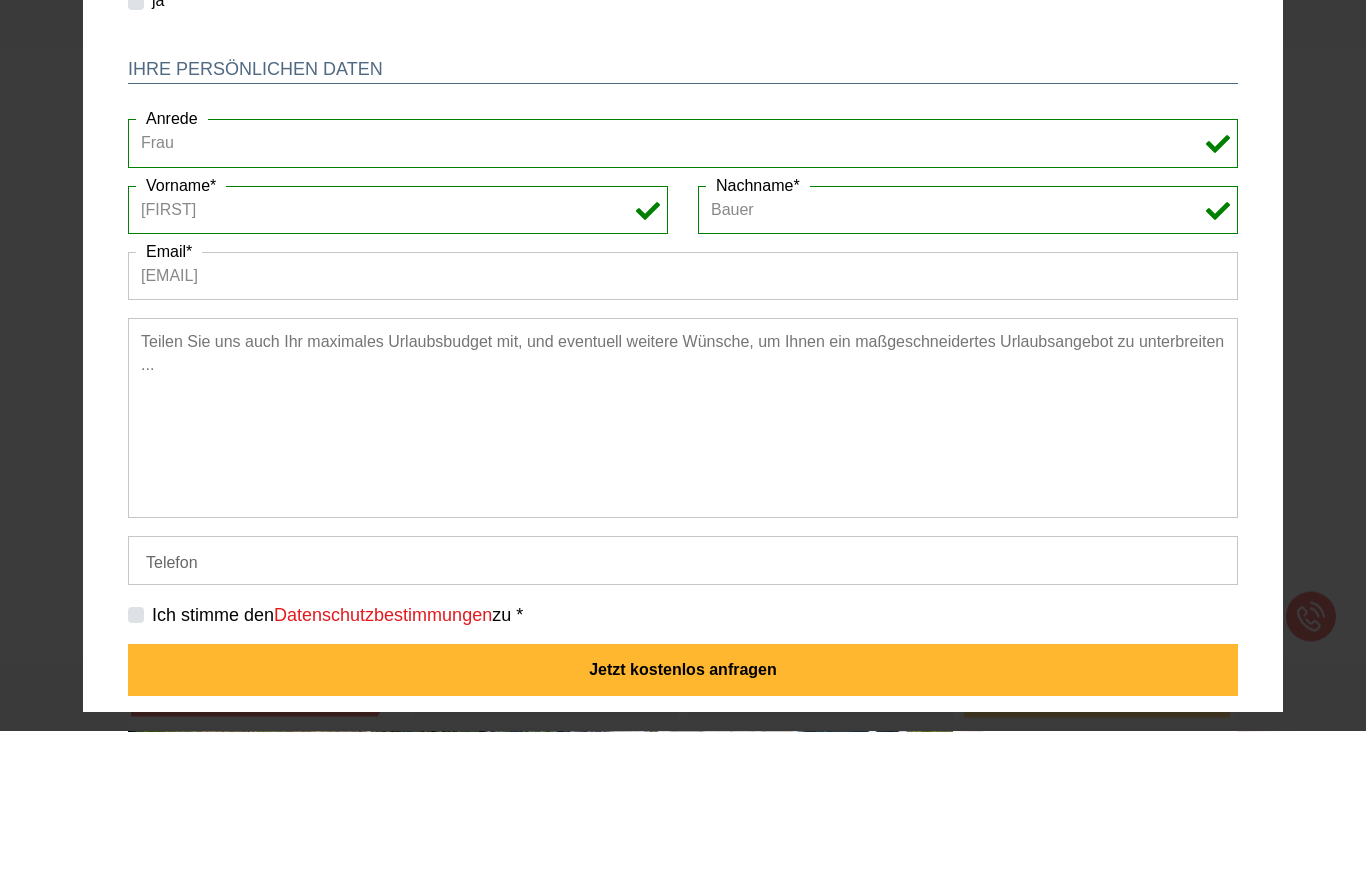 type on "beatebauer@freenet.de" 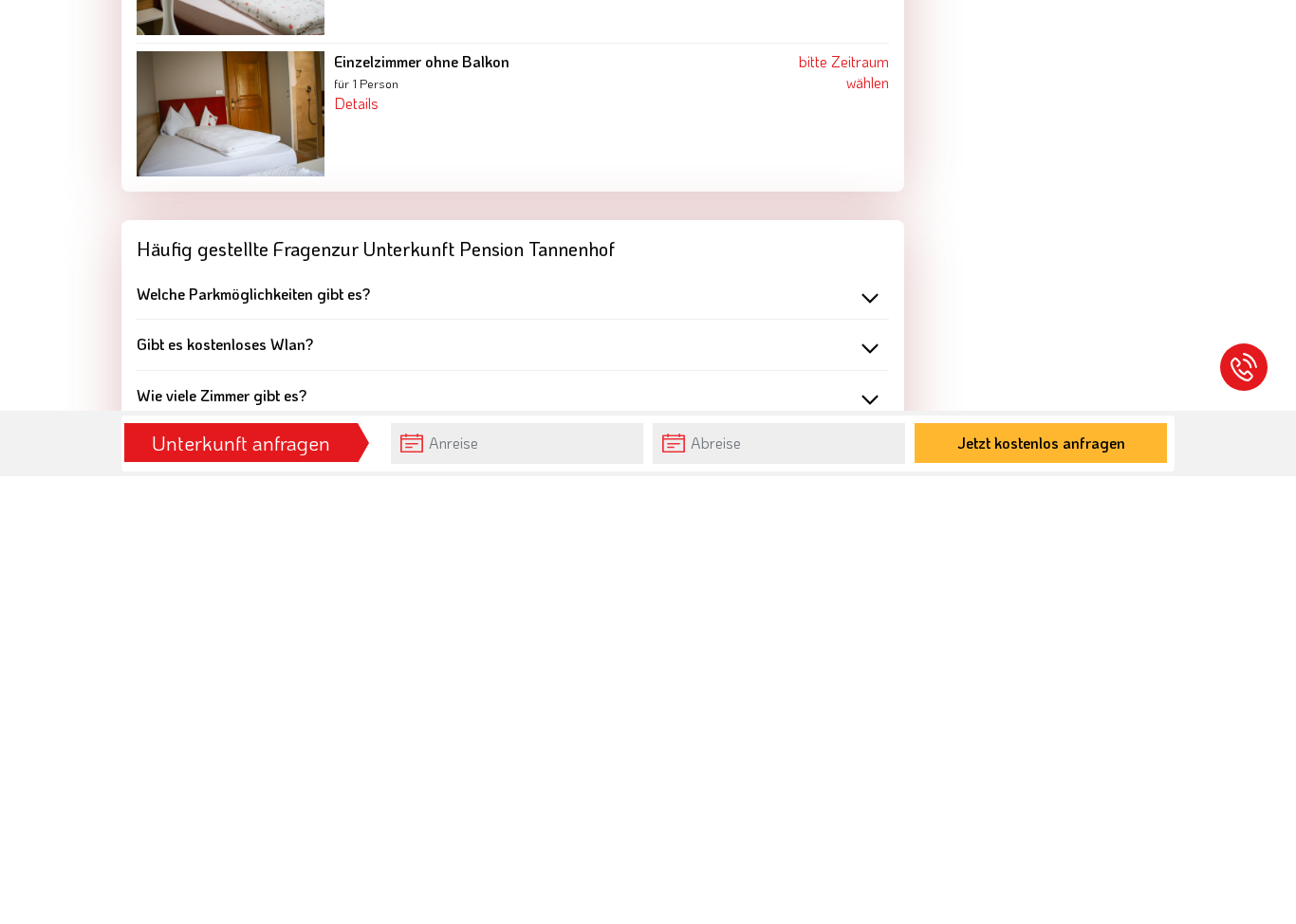 scroll, scrollTop: 2048, scrollLeft: 0, axis: vertical 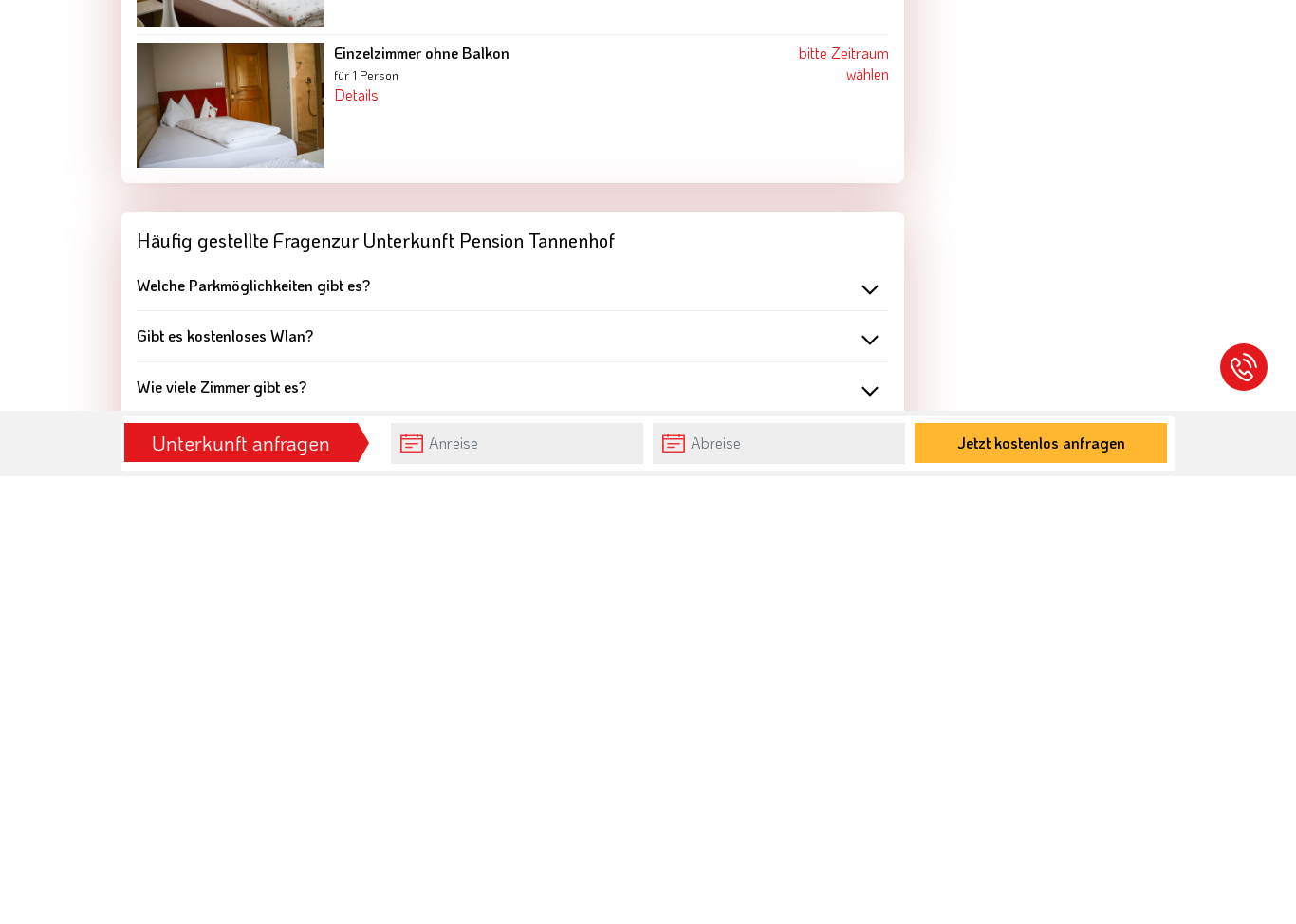 click on "Jetzt kostenlos anfragen" at bounding box center [1041, 891] 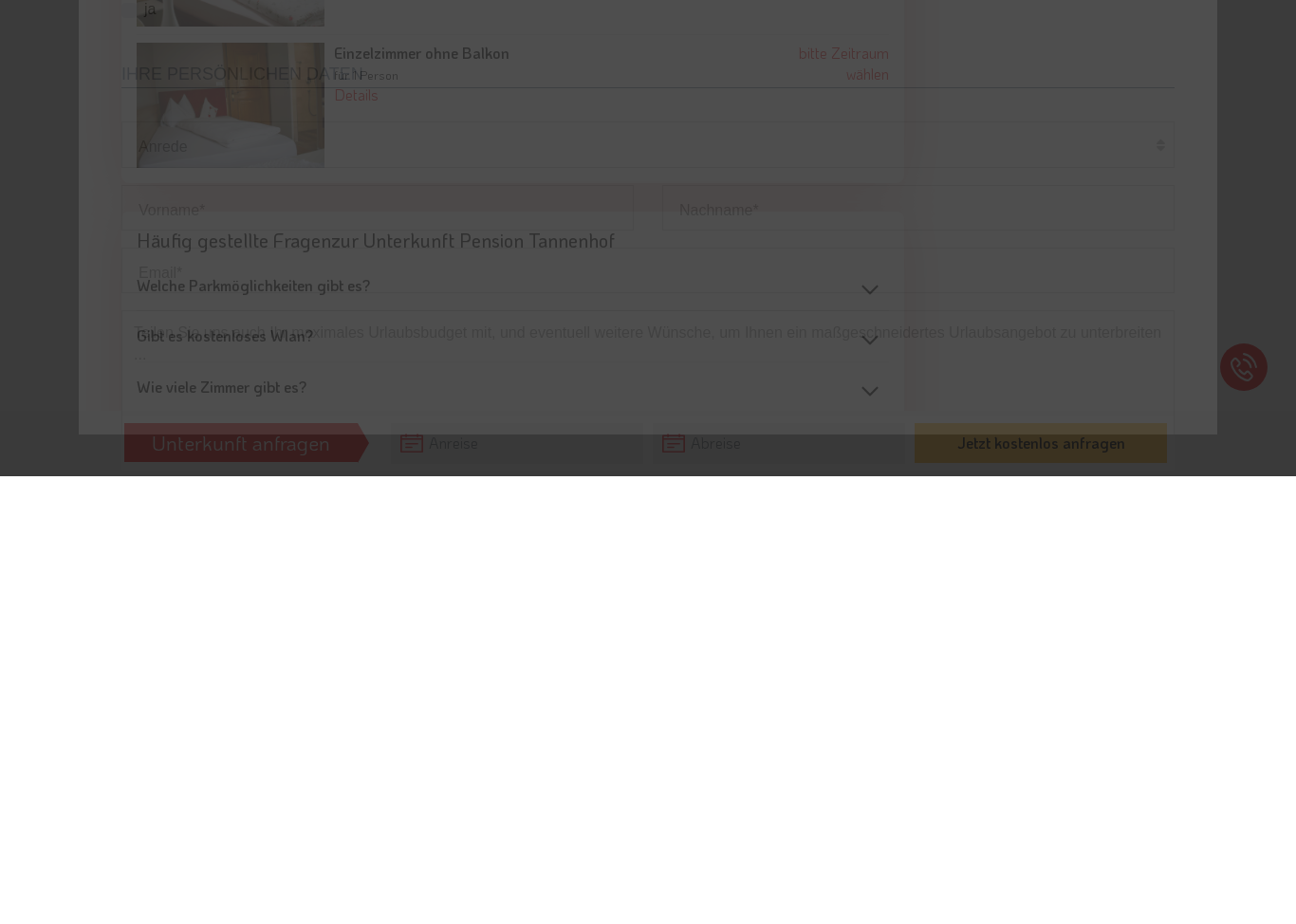 scroll, scrollTop: 0, scrollLeft: 0, axis: both 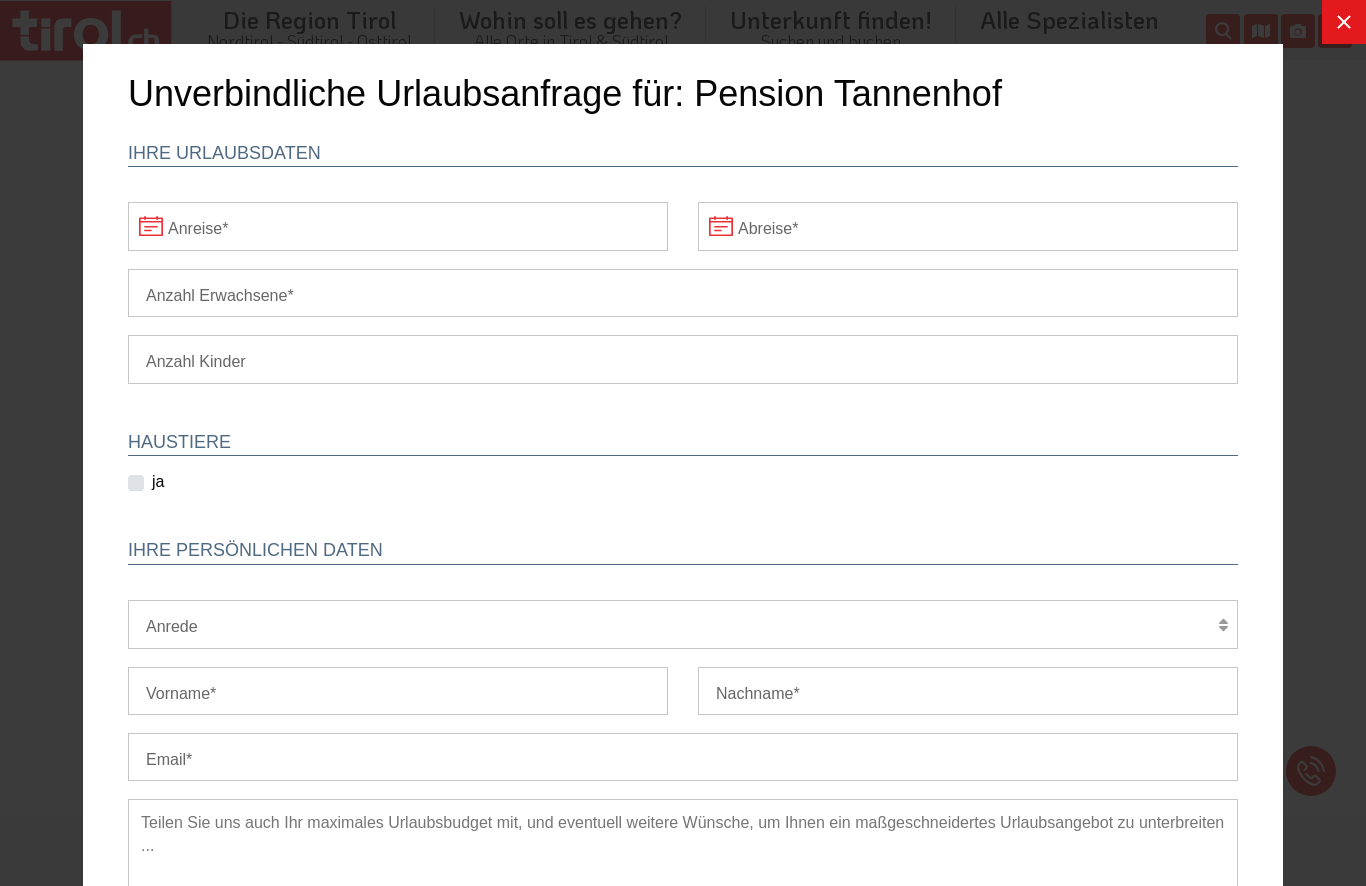 click on "Anreise" at bounding box center (398, 226) 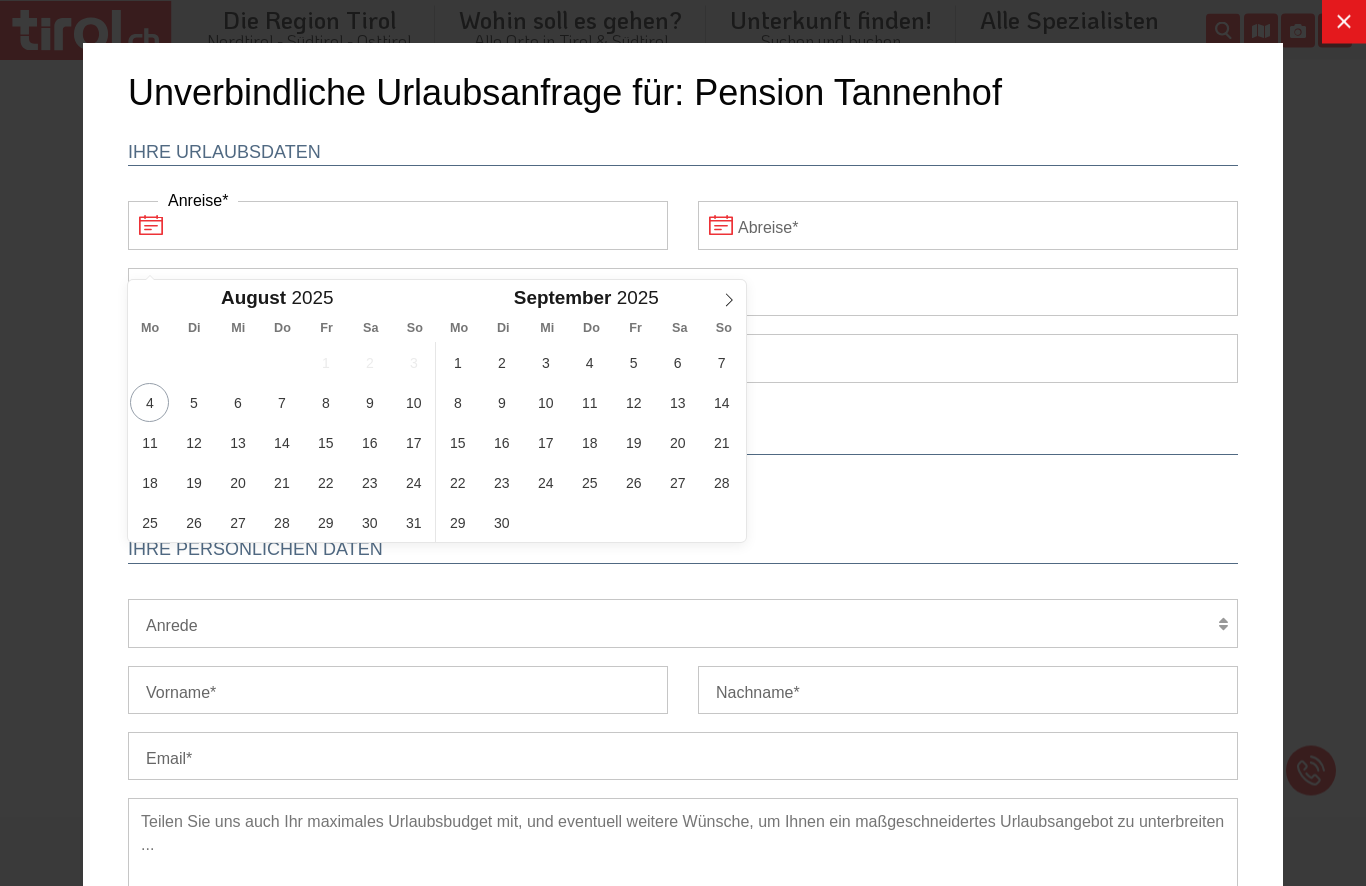 click 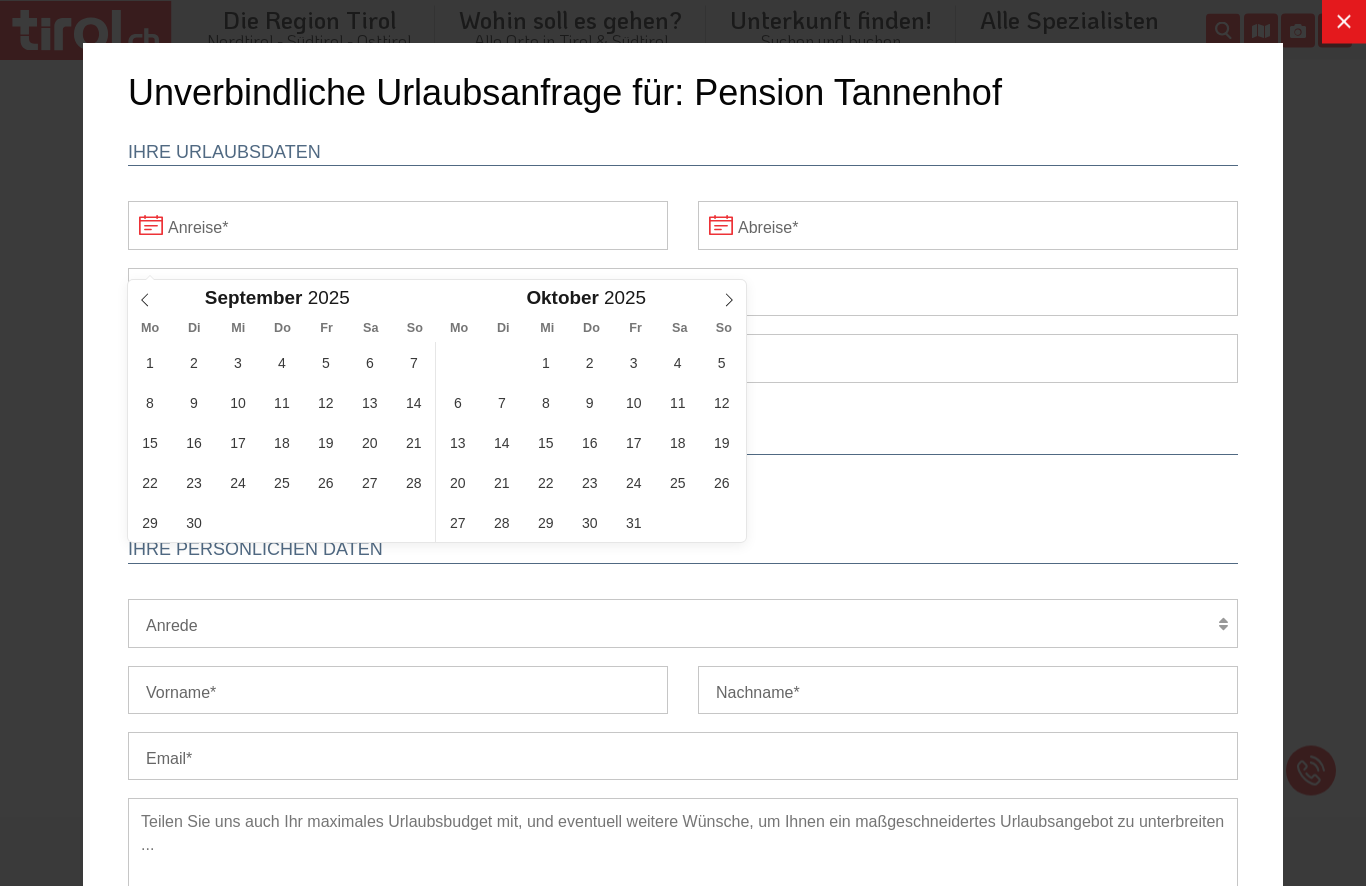 click 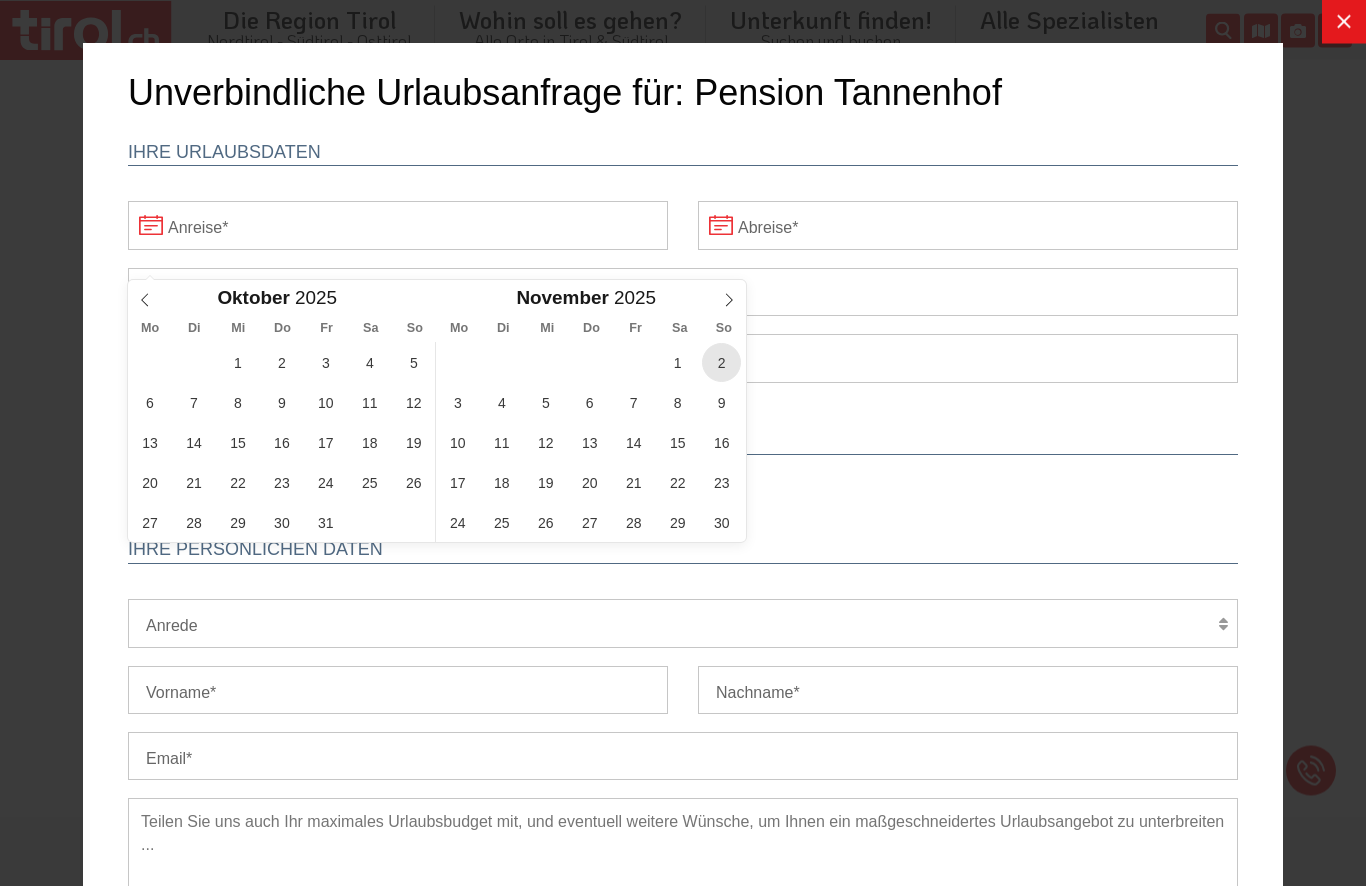 click on "2" at bounding box center (721, 362) 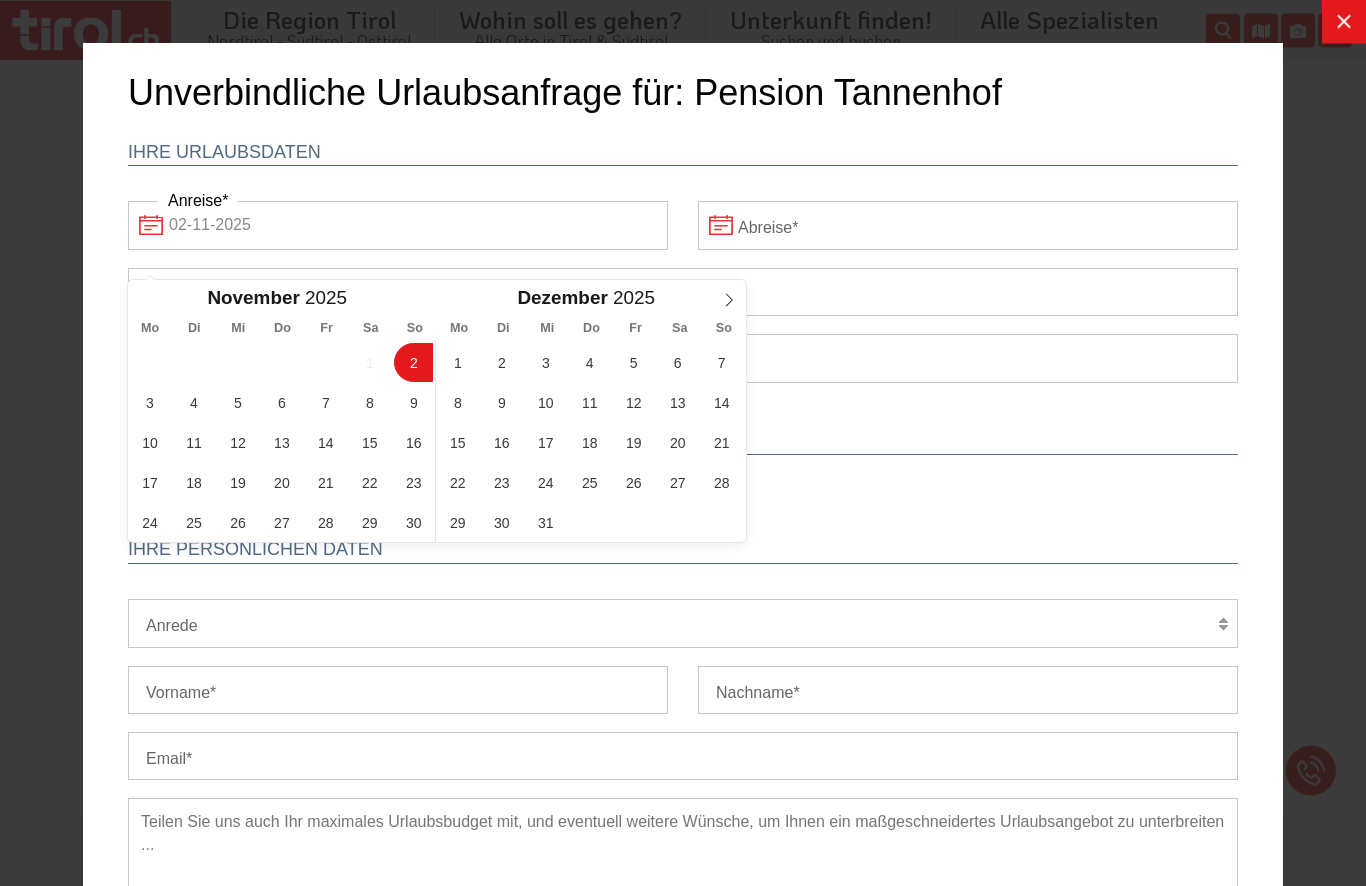 click on "Abreise" at bounding box center (968, 225) 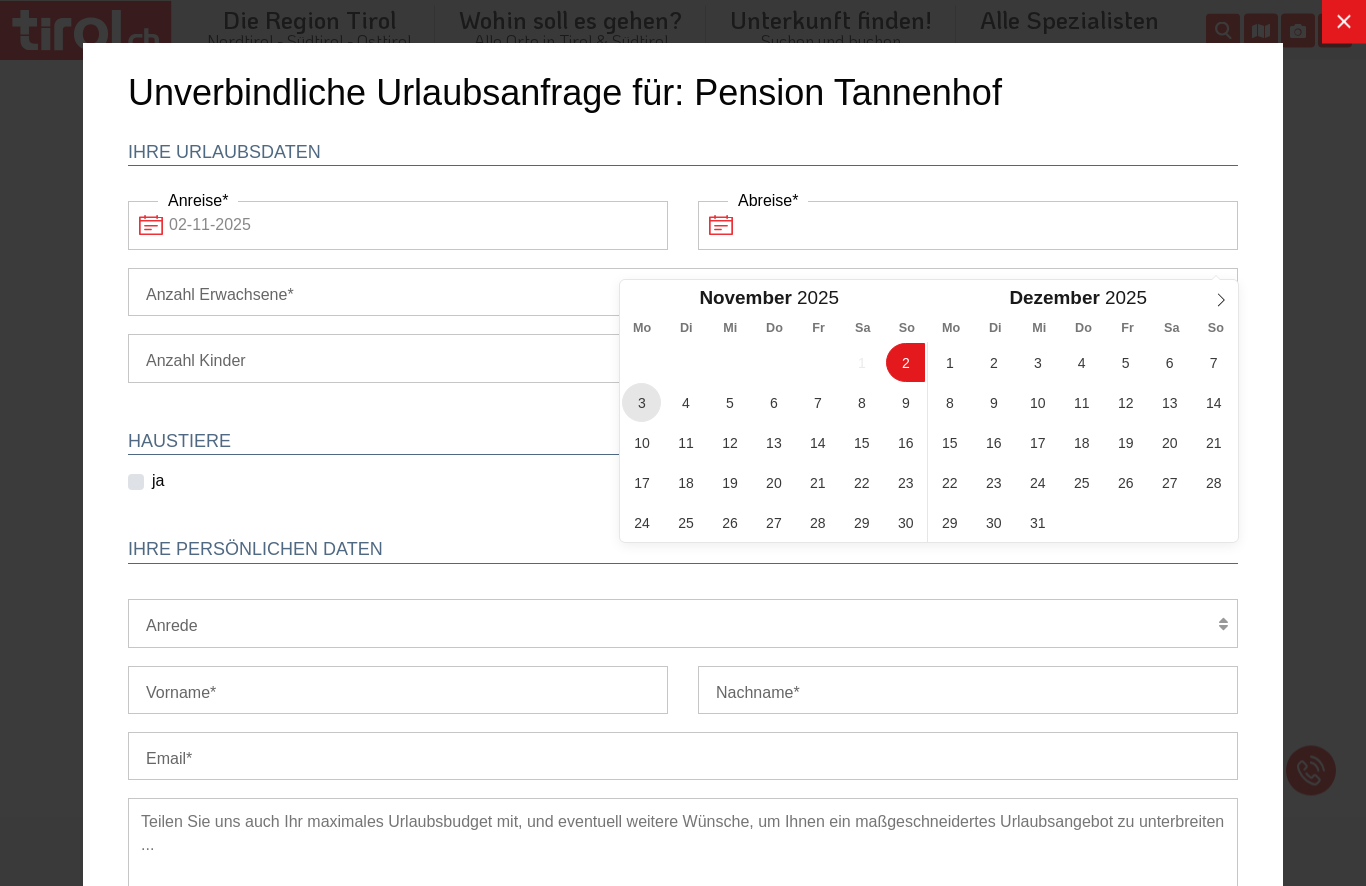 click on "3" at bounding box center [641, 402] 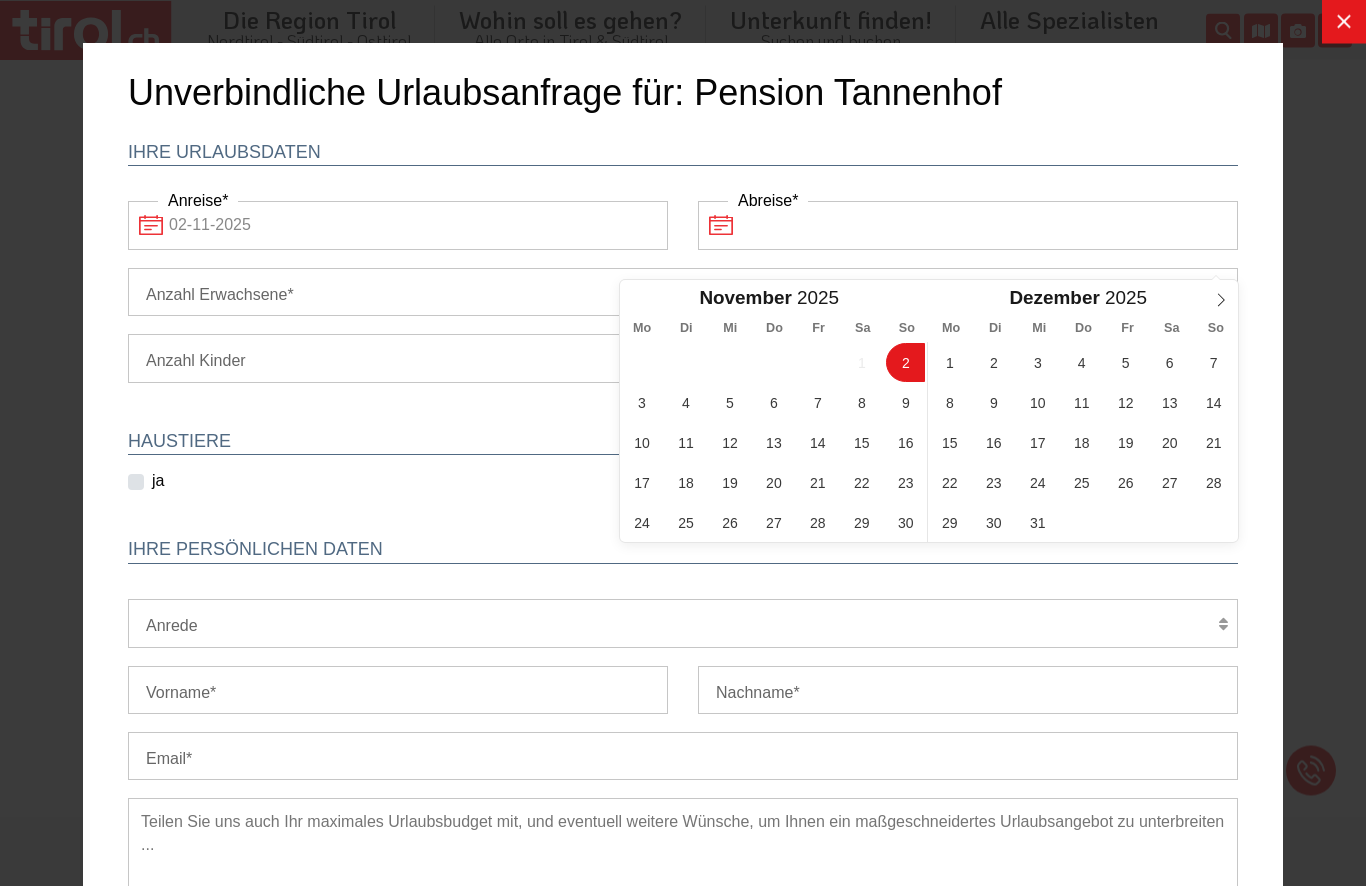 type on "02-11-2025" 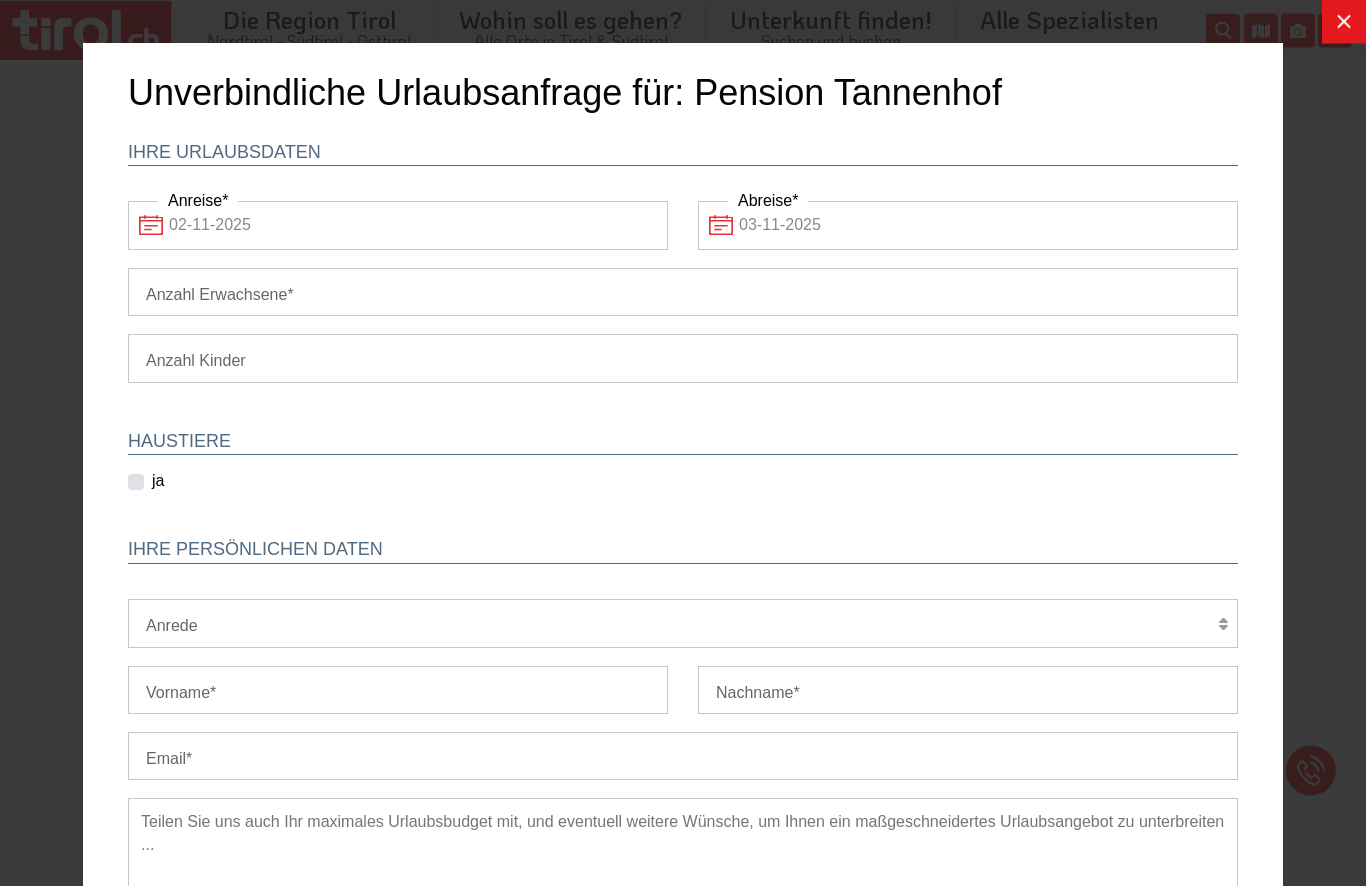 click on "Anzahl Erwachsene" at bounding box center [683, 292] 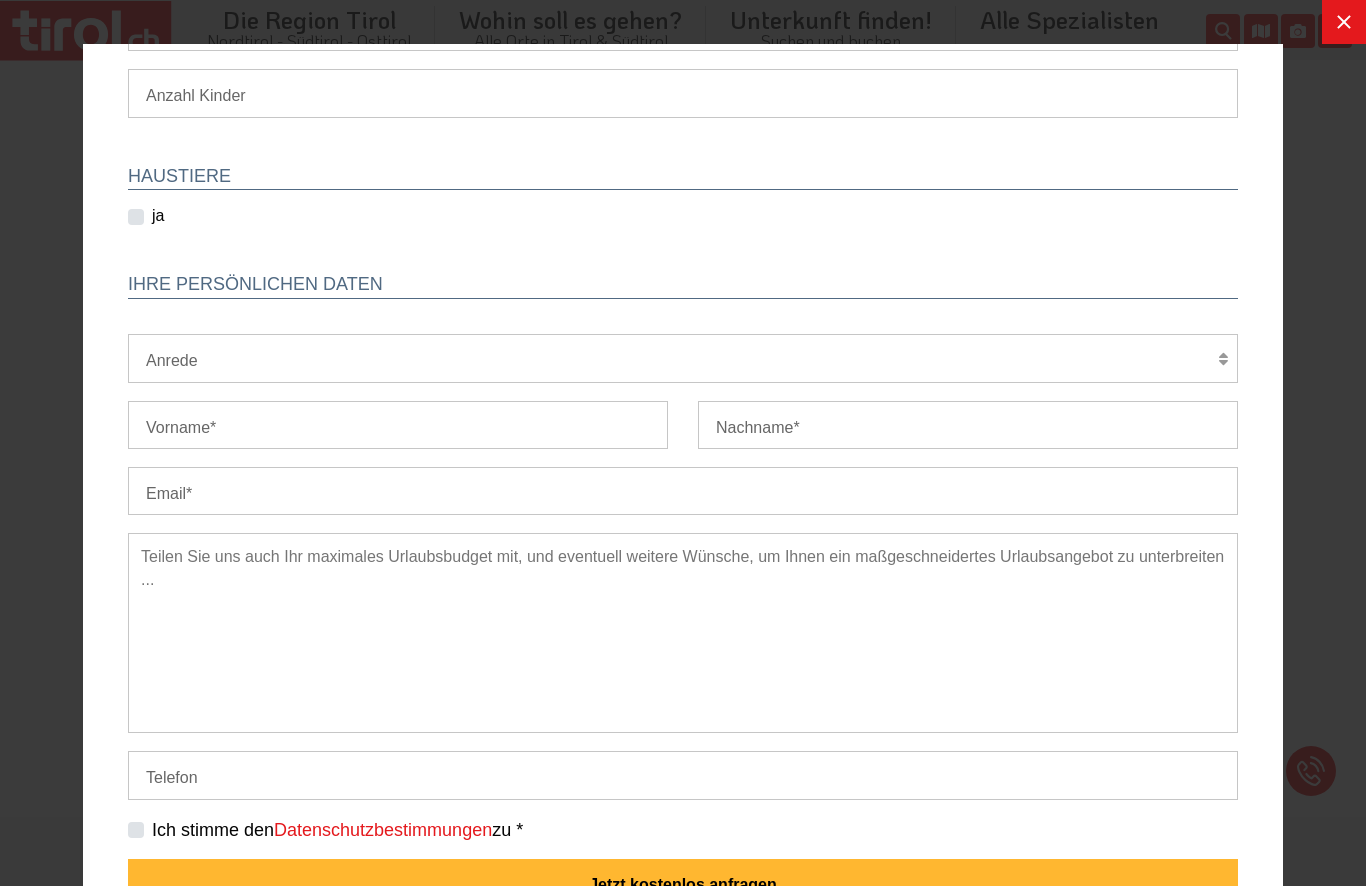 scroll, scrollTop: 265, scrollLeft: 0, axis: vertical 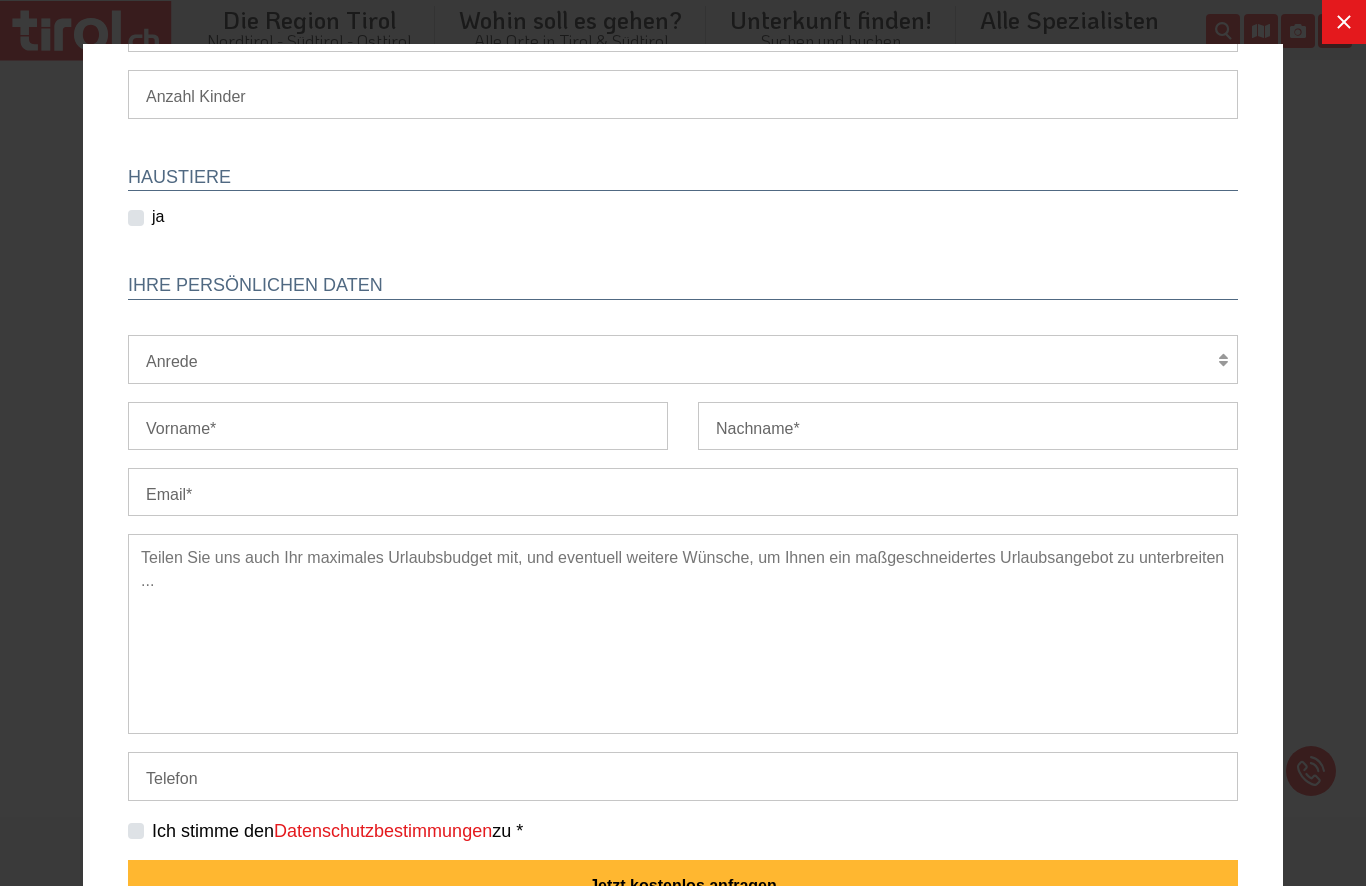 type on "2" 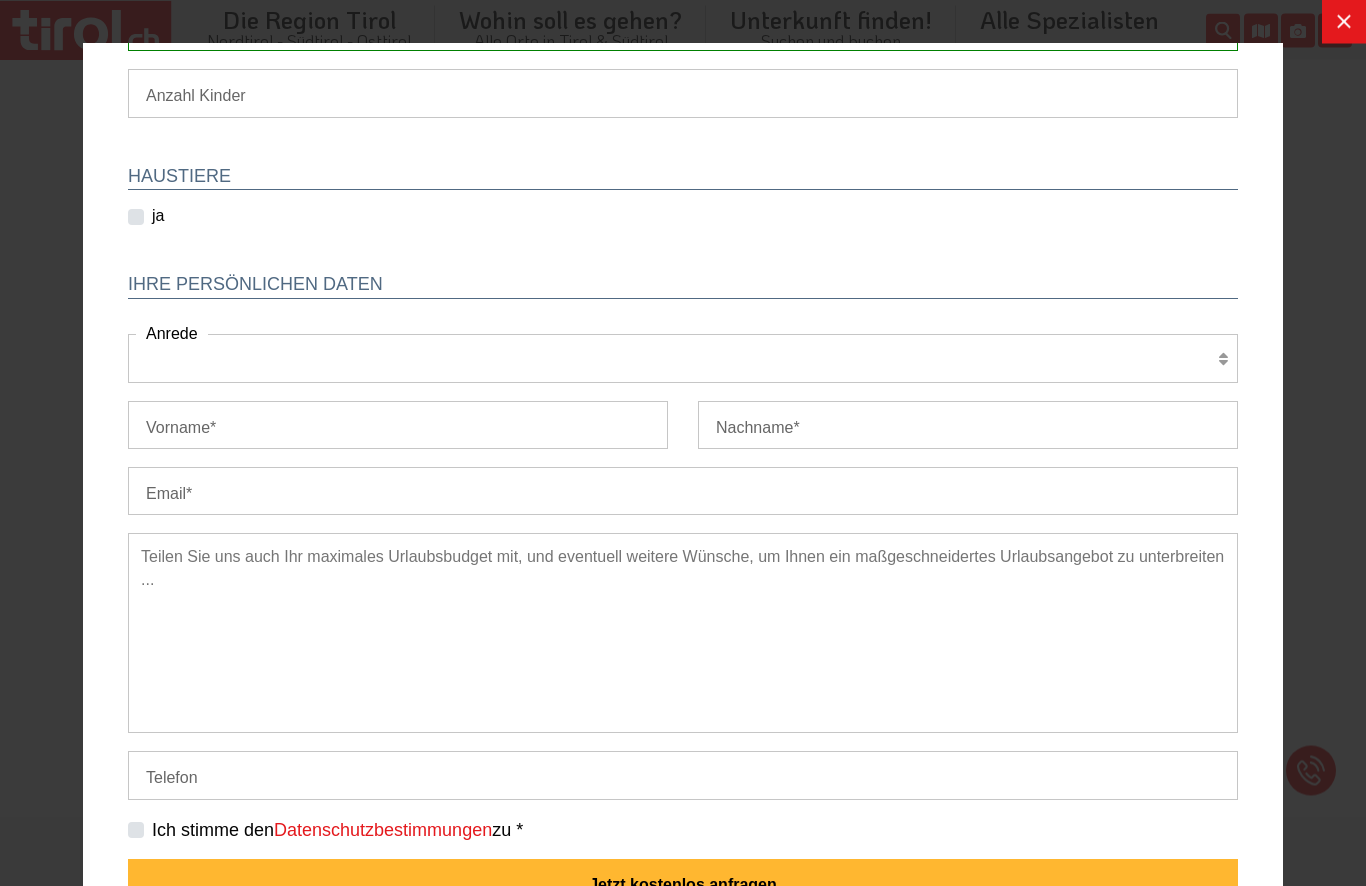 select on "Frau" 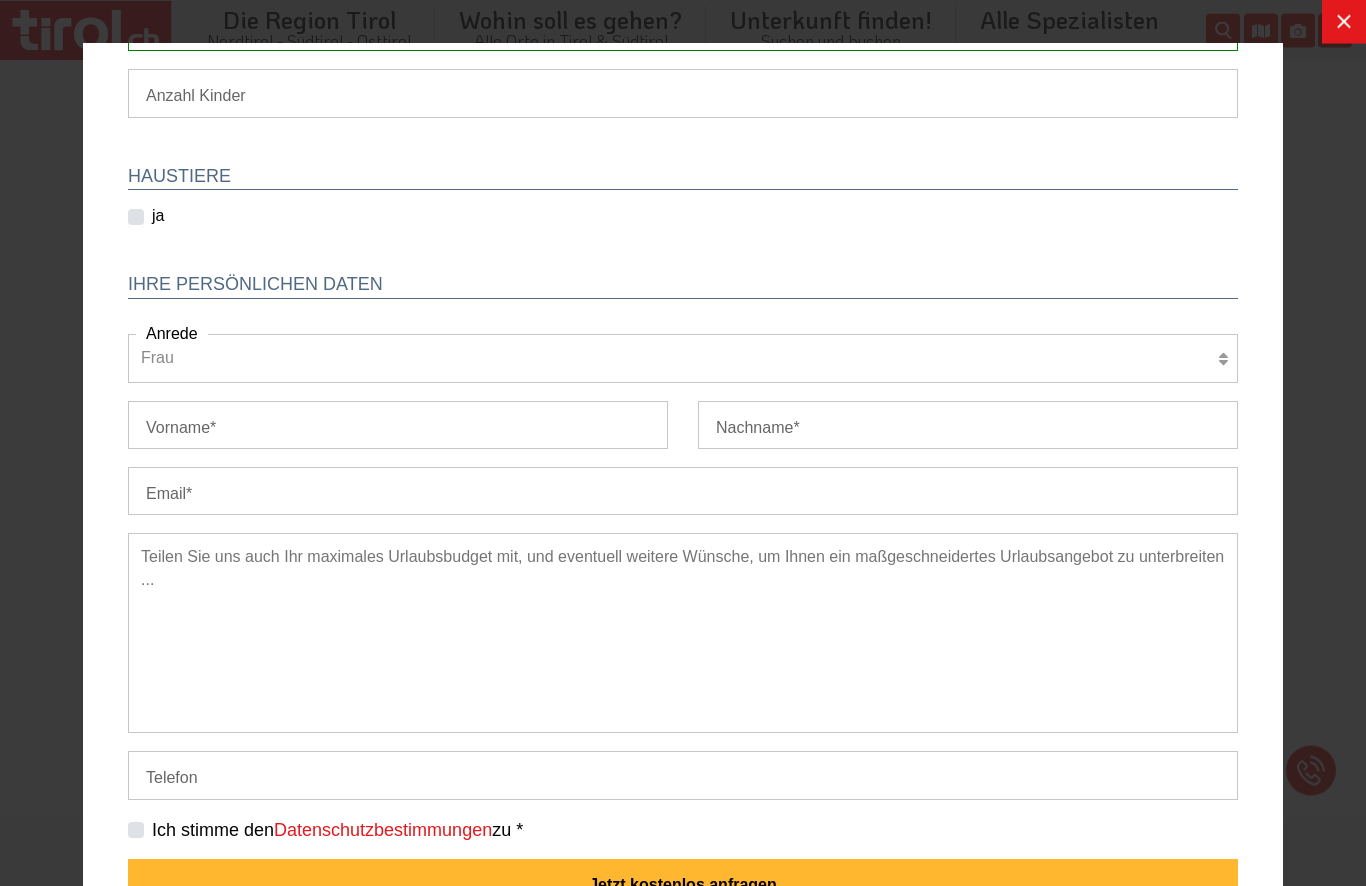 click on "Vorname" at bounding box center (398, 425) 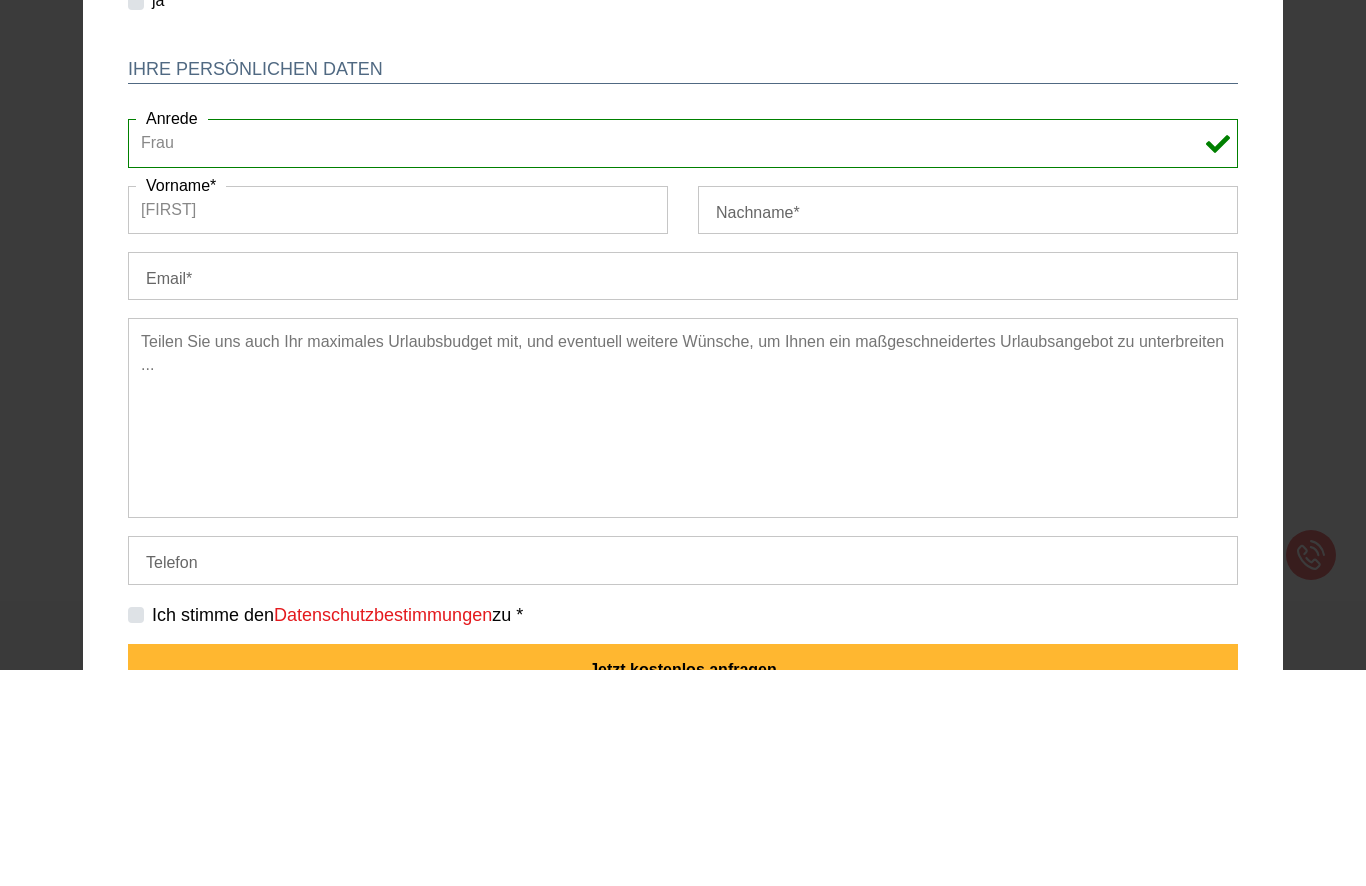 type on "Beate" 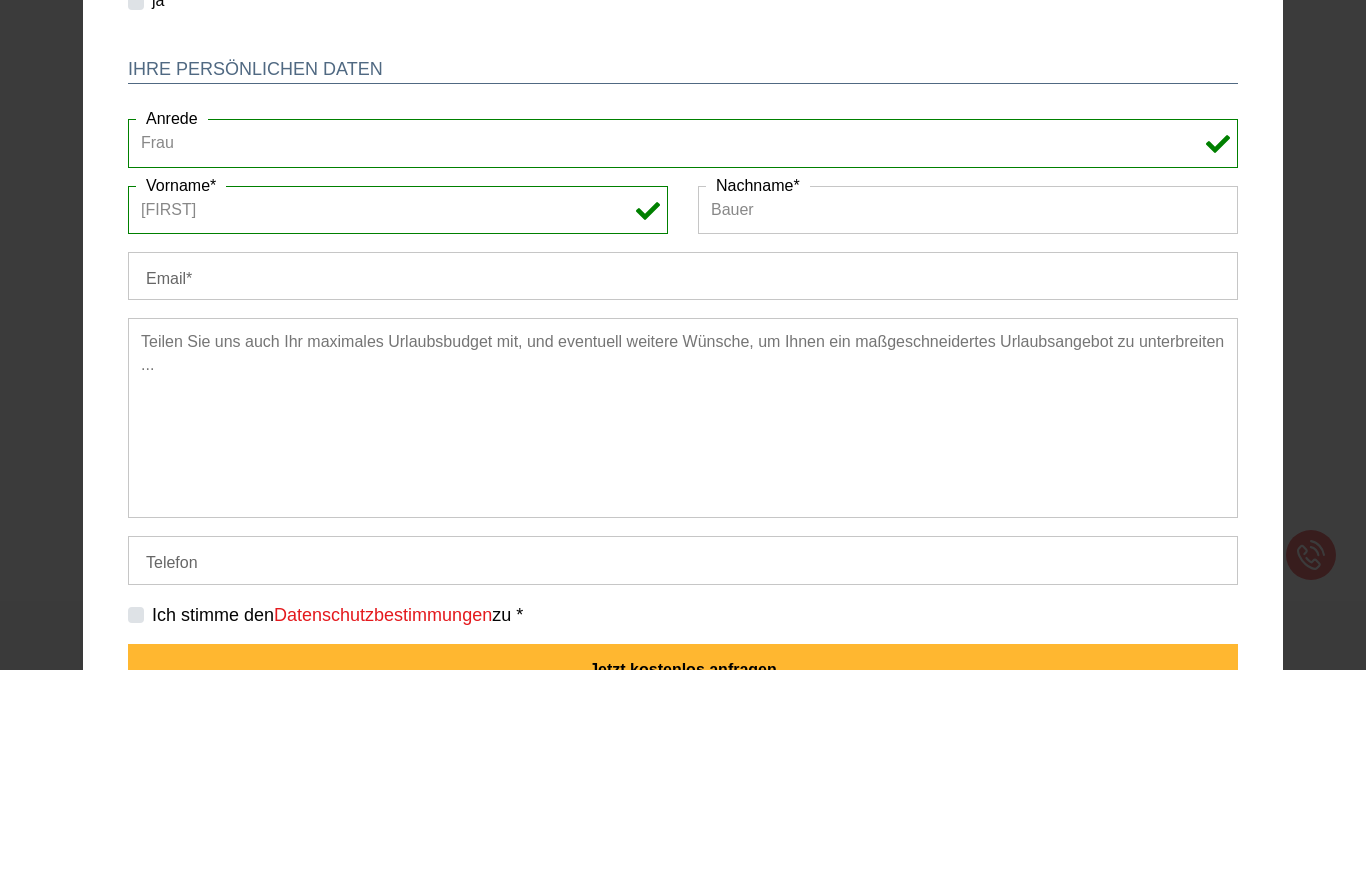 type on "Bauer" 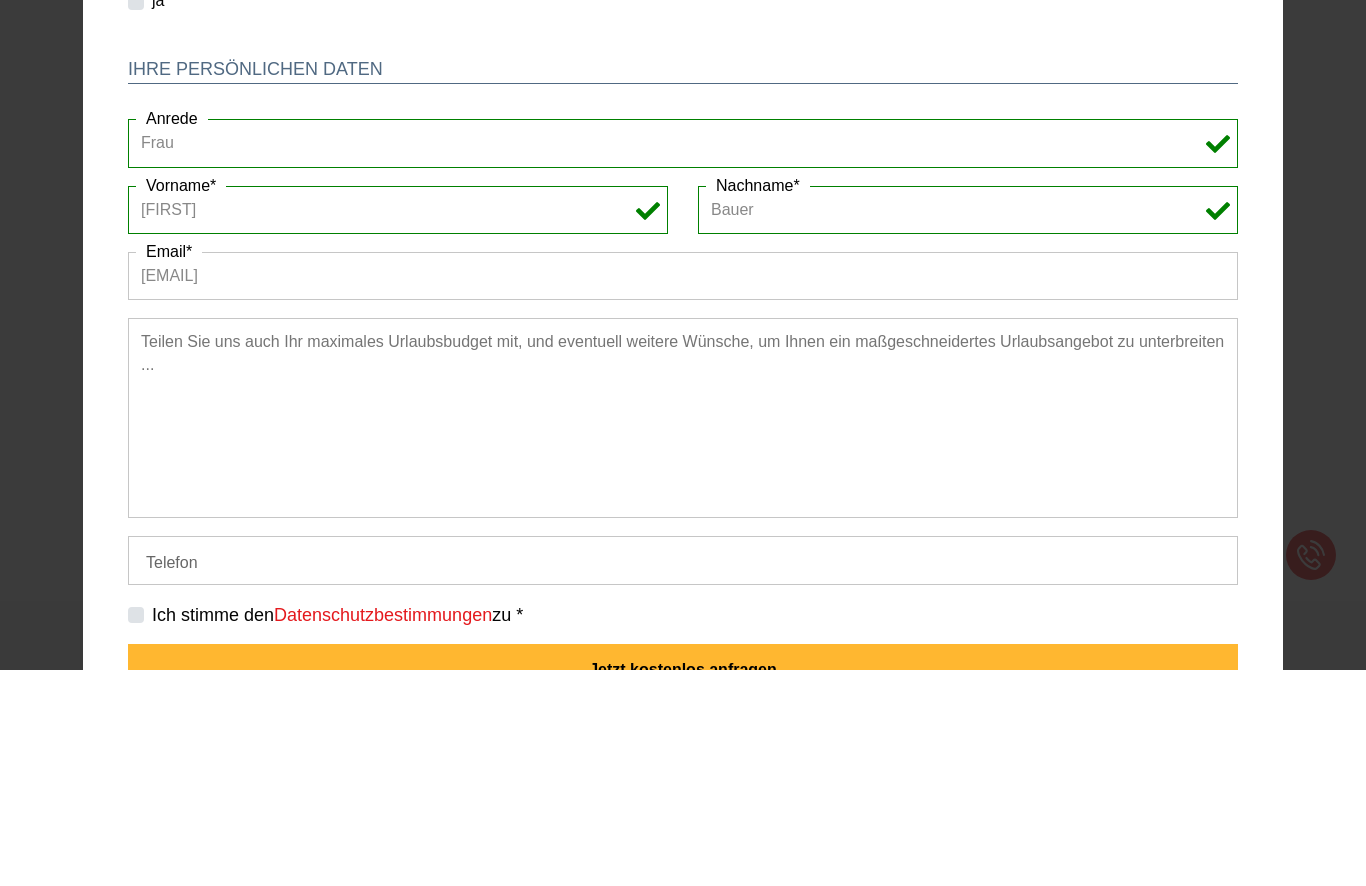 type on "beate@freenet.de" 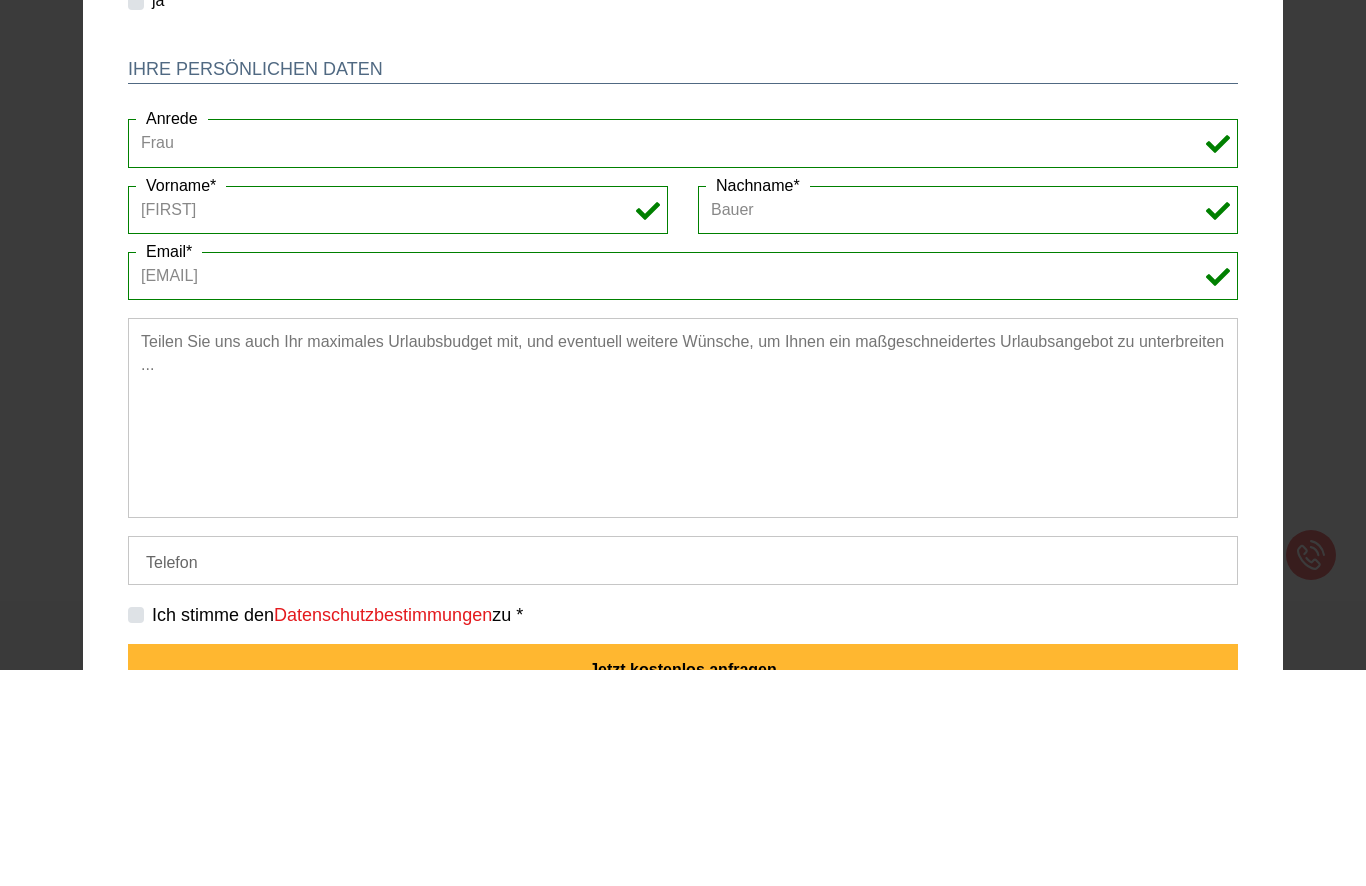 scroll, scrollTop: 1595, scrollLeft: 0, axis: vertical 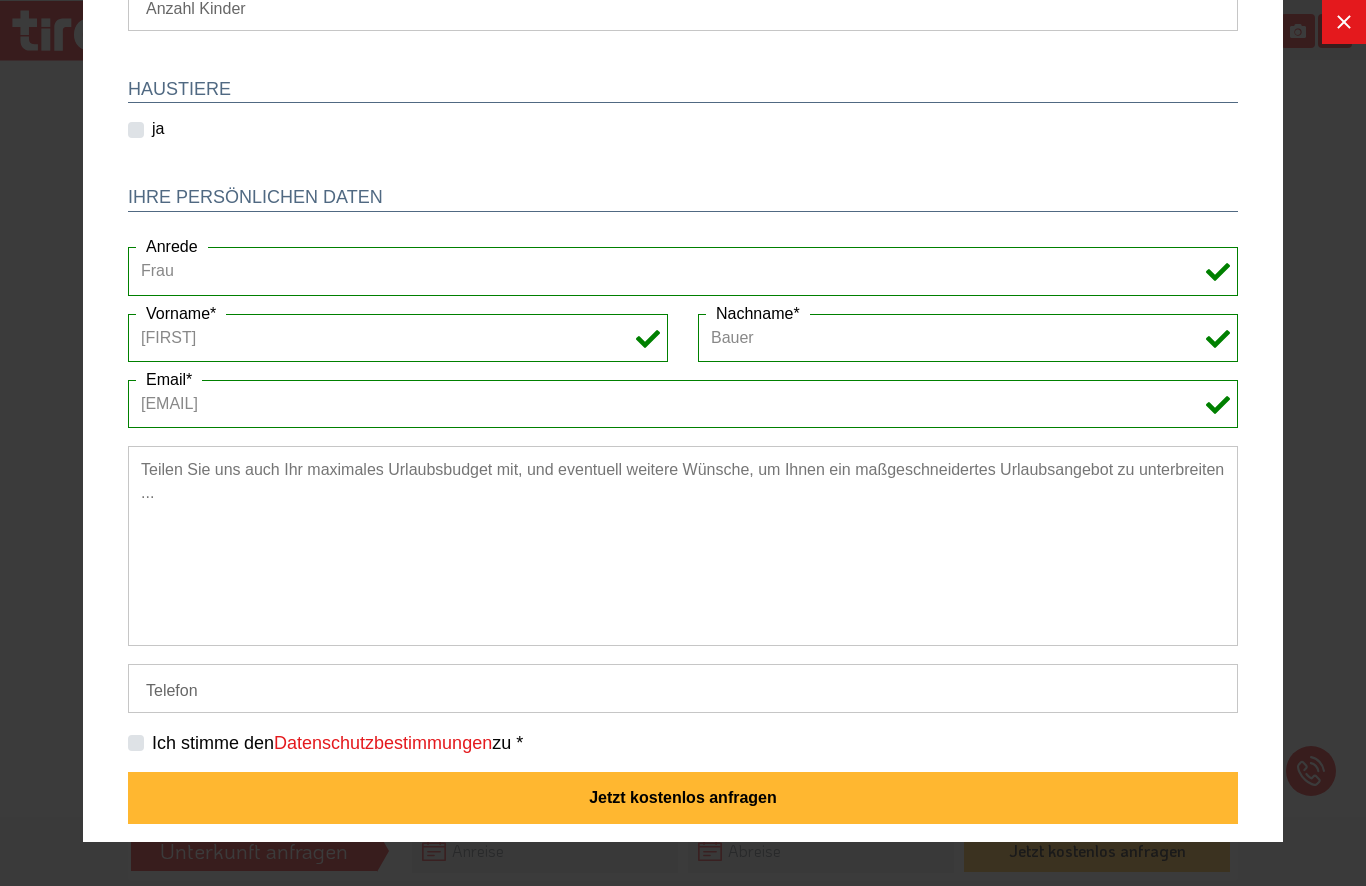 click at bounding box center [683, 546] 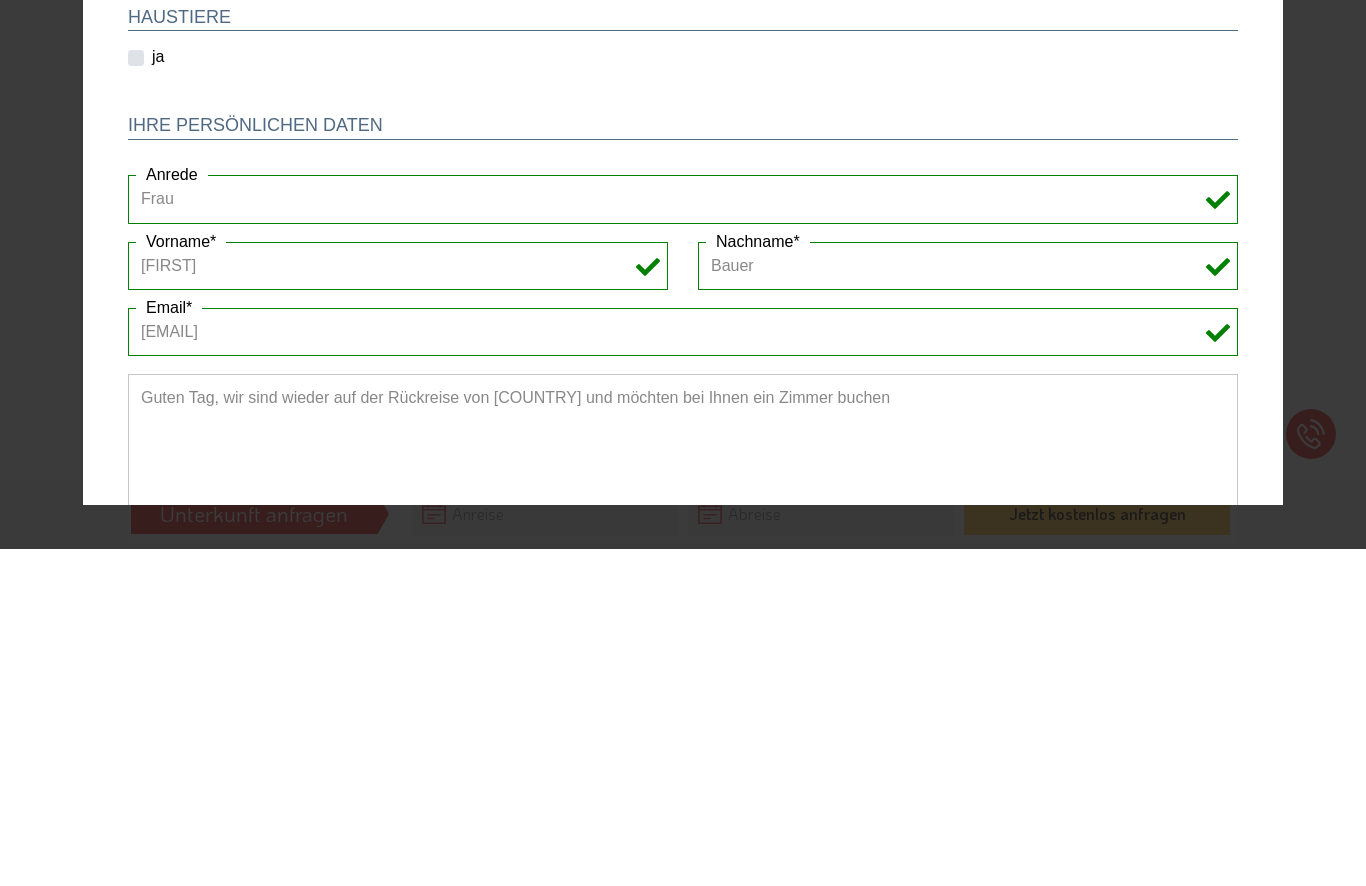 scroll, scrollTop: 0, scrollLeft: 0, axis: both 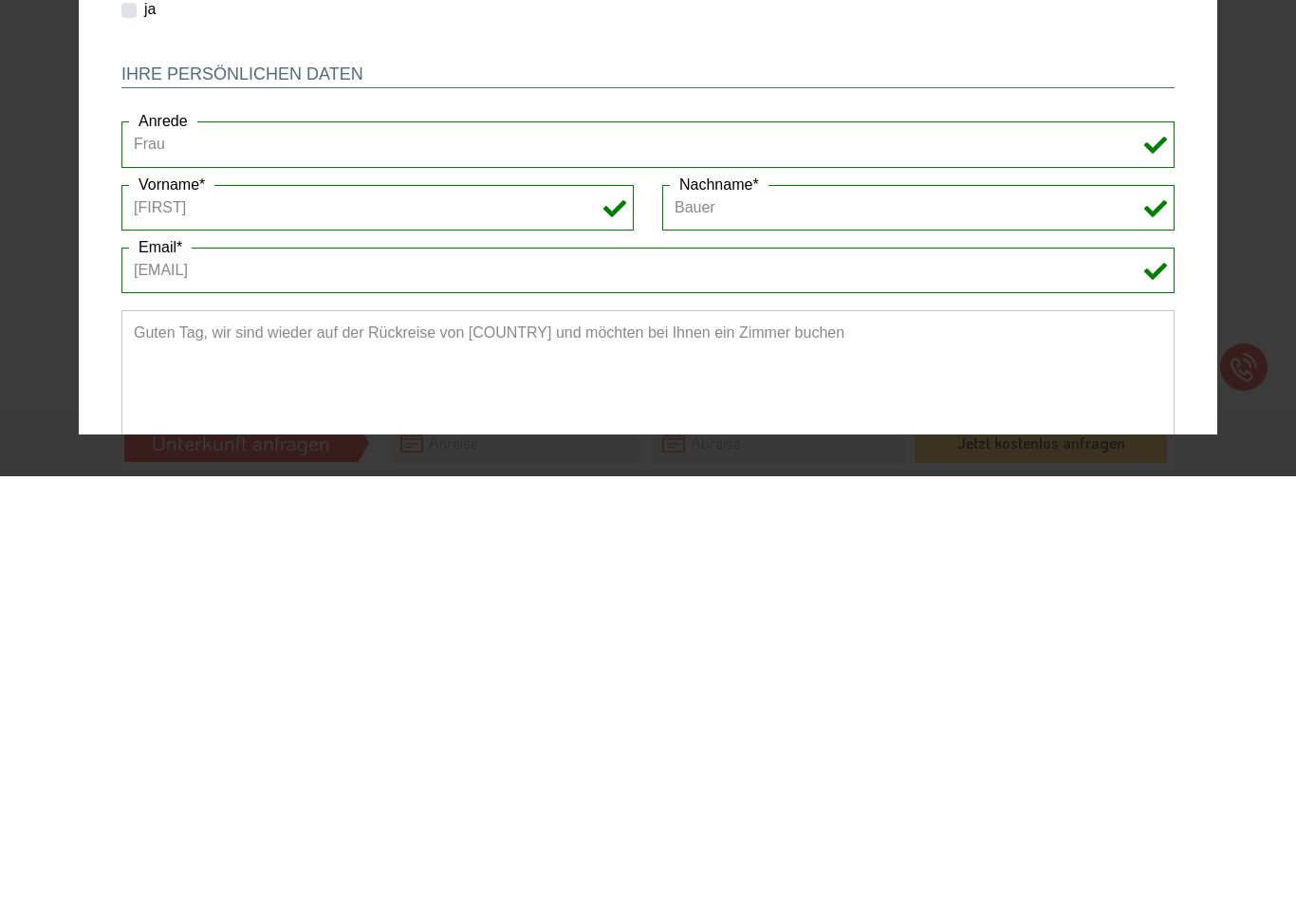 click on "Guten Tag, wir sind wieder auf der Rückreise von Griechenland und möchten bei Ihnen ein Zimmer buchen" at bounding box center [648, 405] 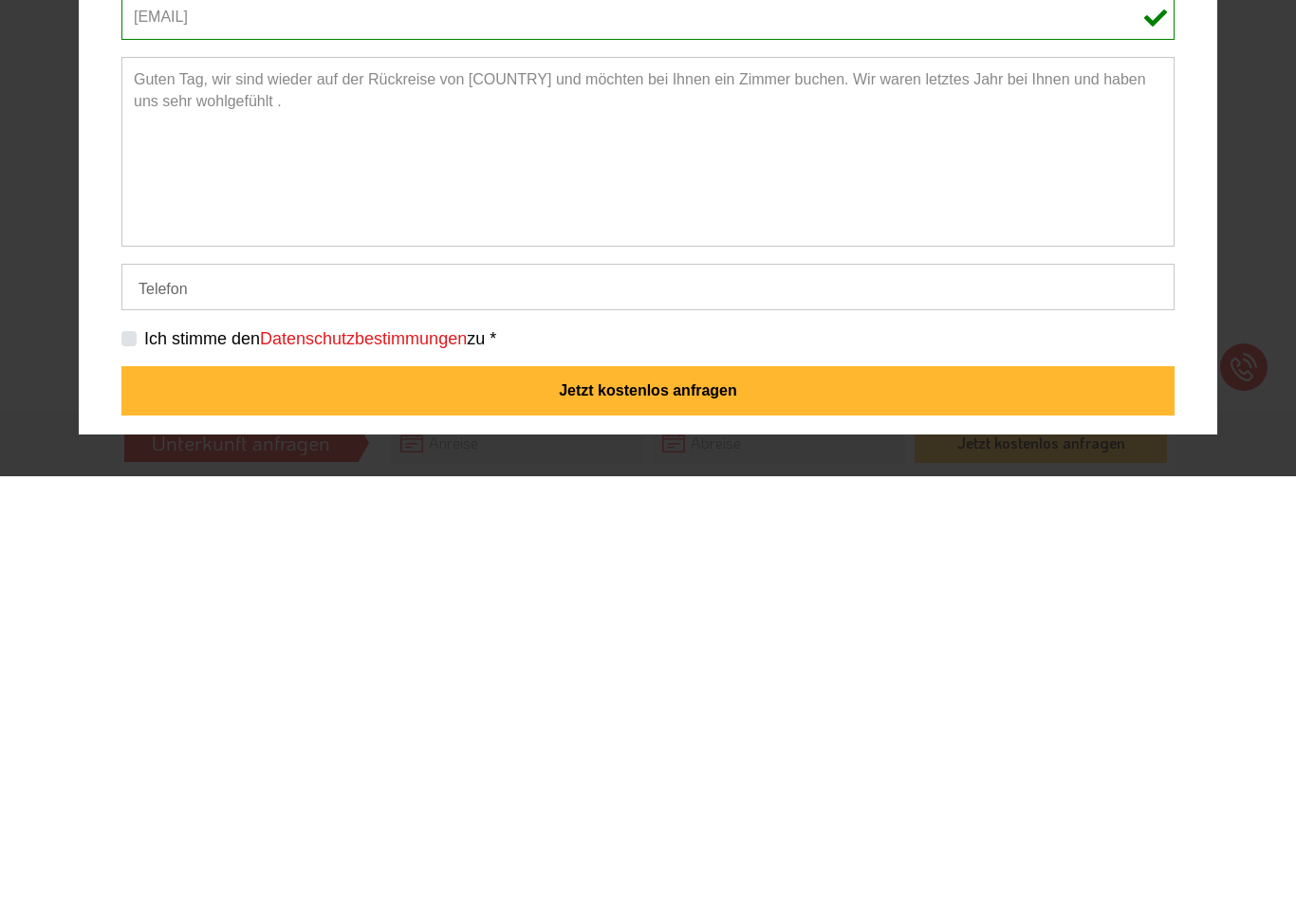 scroll, scrollTop: 251, scrollLeft: 0, axis: vertical 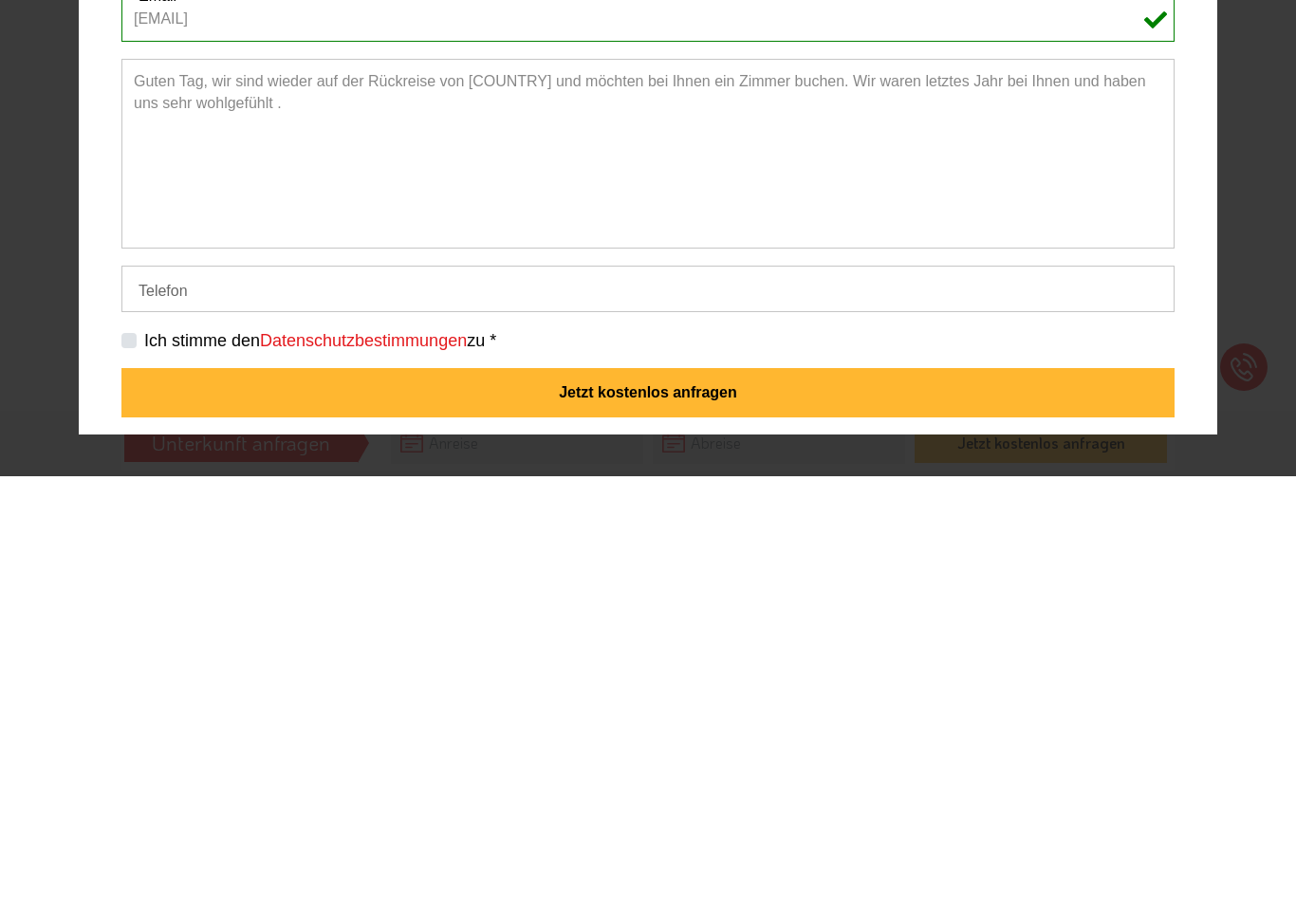 type on "Guten Tag, wir sind wieder auf der Rückreise von Griechenland und möchten bei Ihnen ein Zimmer buchen. Wir waren letztes Jahr bei Ihnen und haben uns sehr wohlgefühlt ." 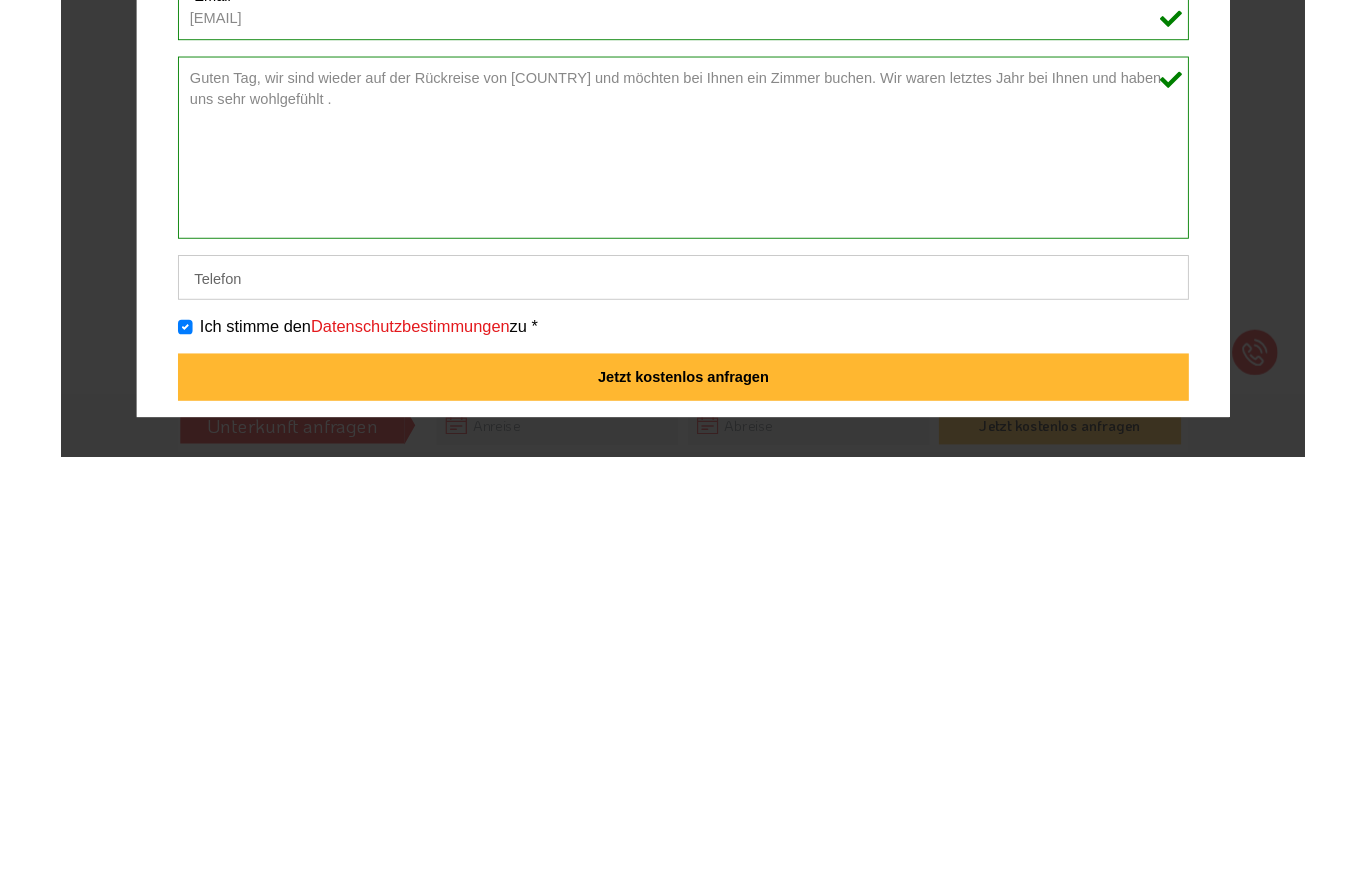 scroll, scrollTop: 2336, scrollLeft: 0, axis: vertical 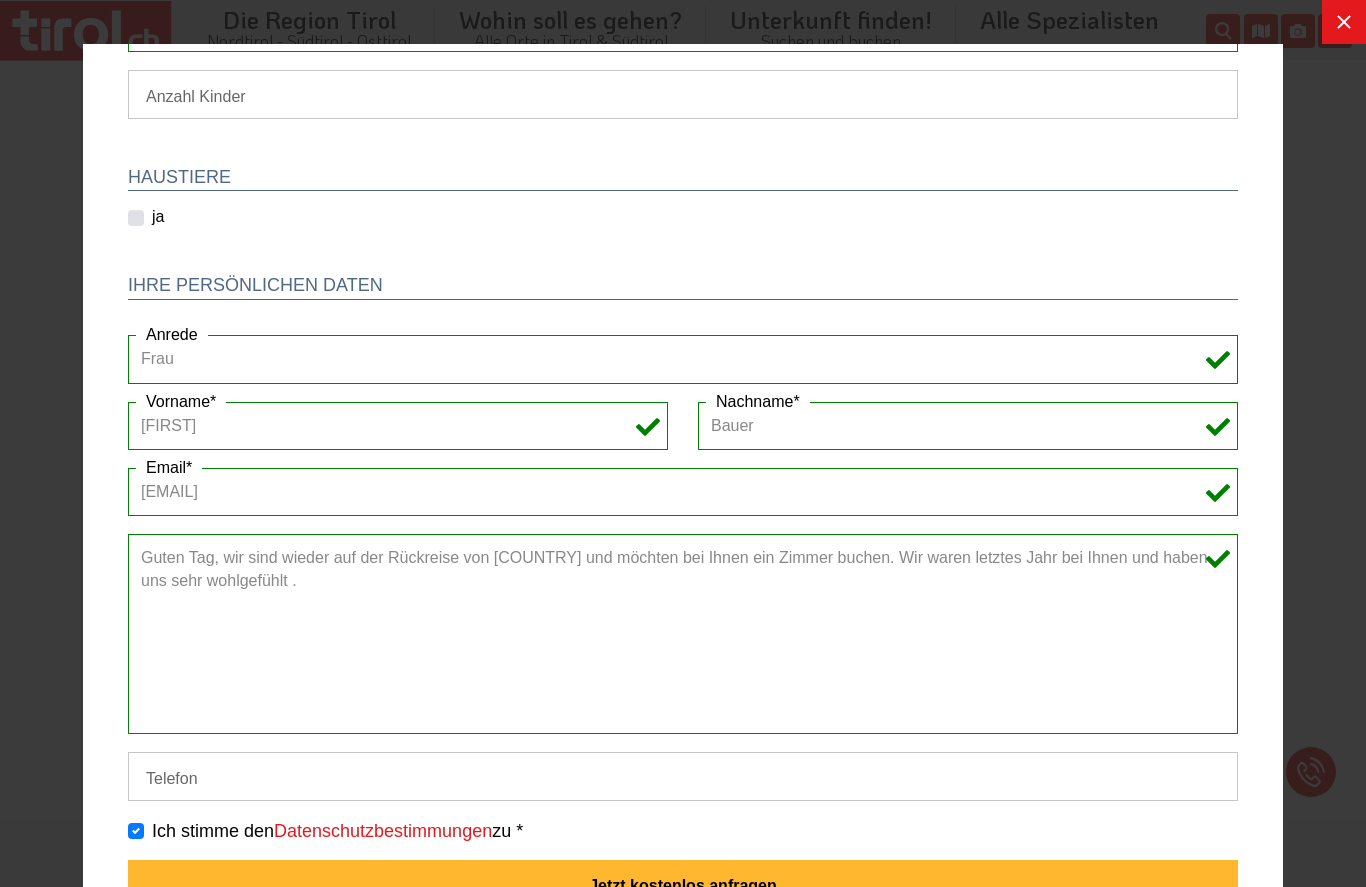 click on "Telefon" at bounding box center [683, 776] 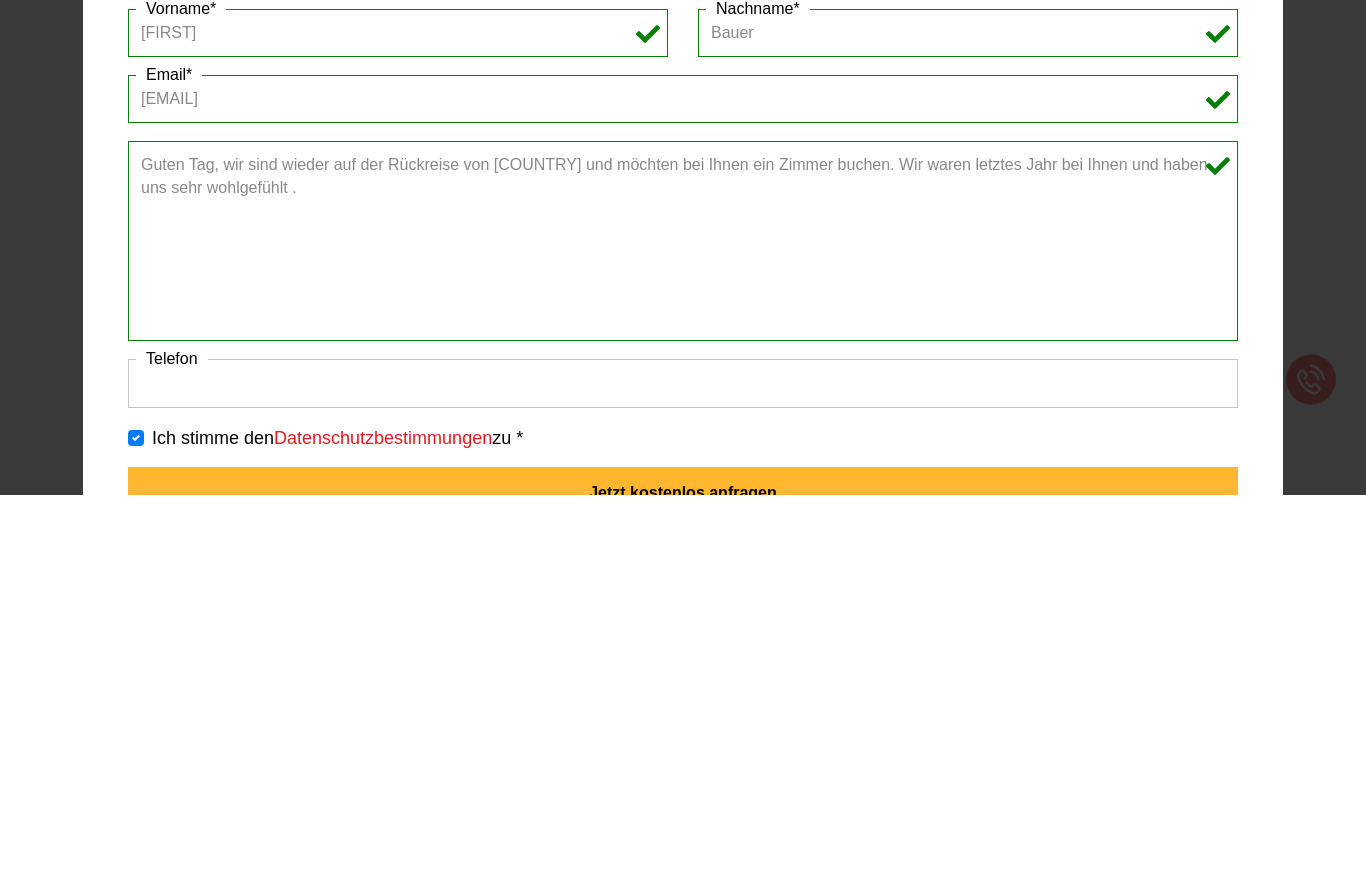 scroll, scrollTop: 265, scrollLeft: 0, axis: vertical 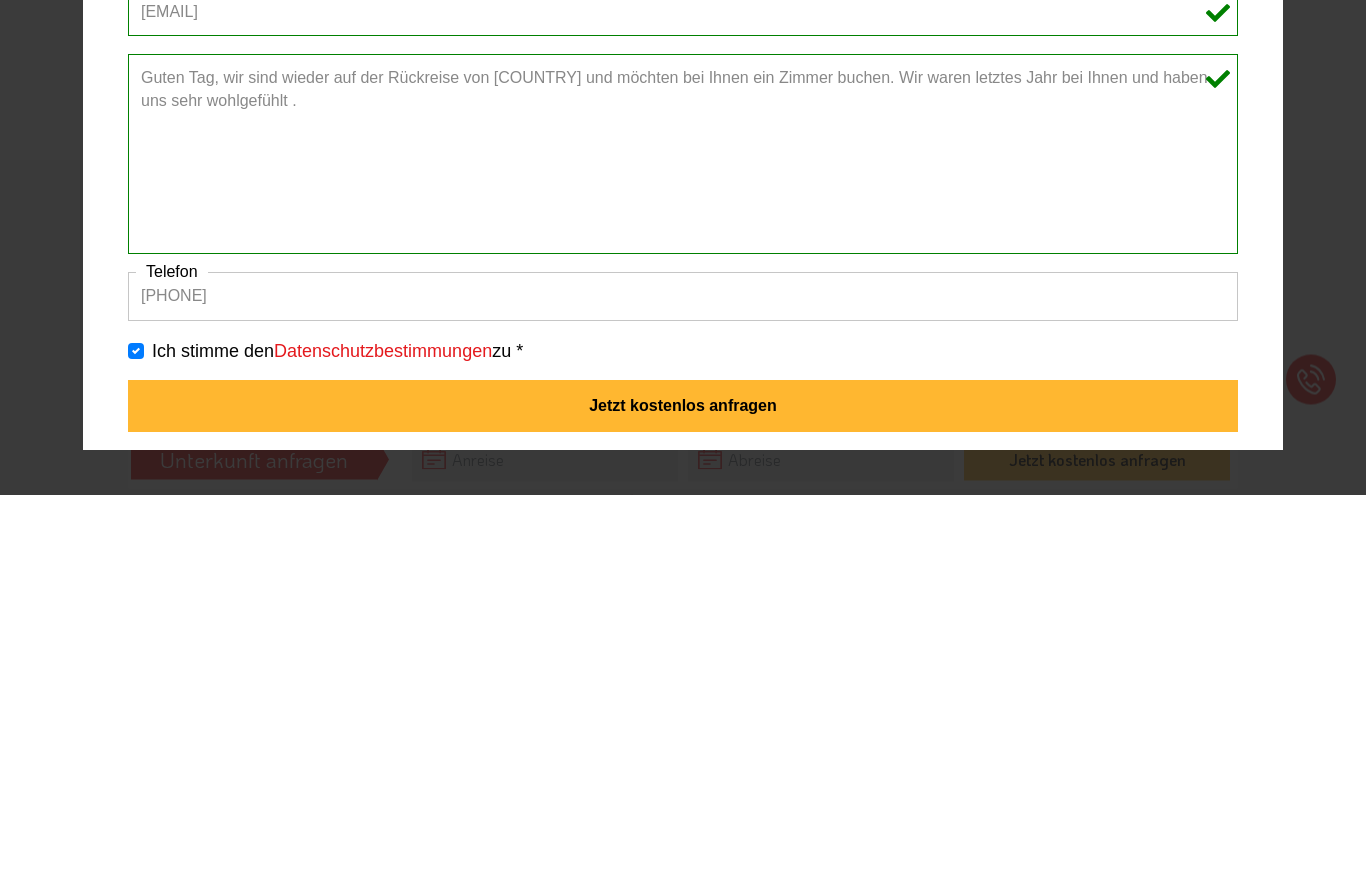 type on "00491719279625" 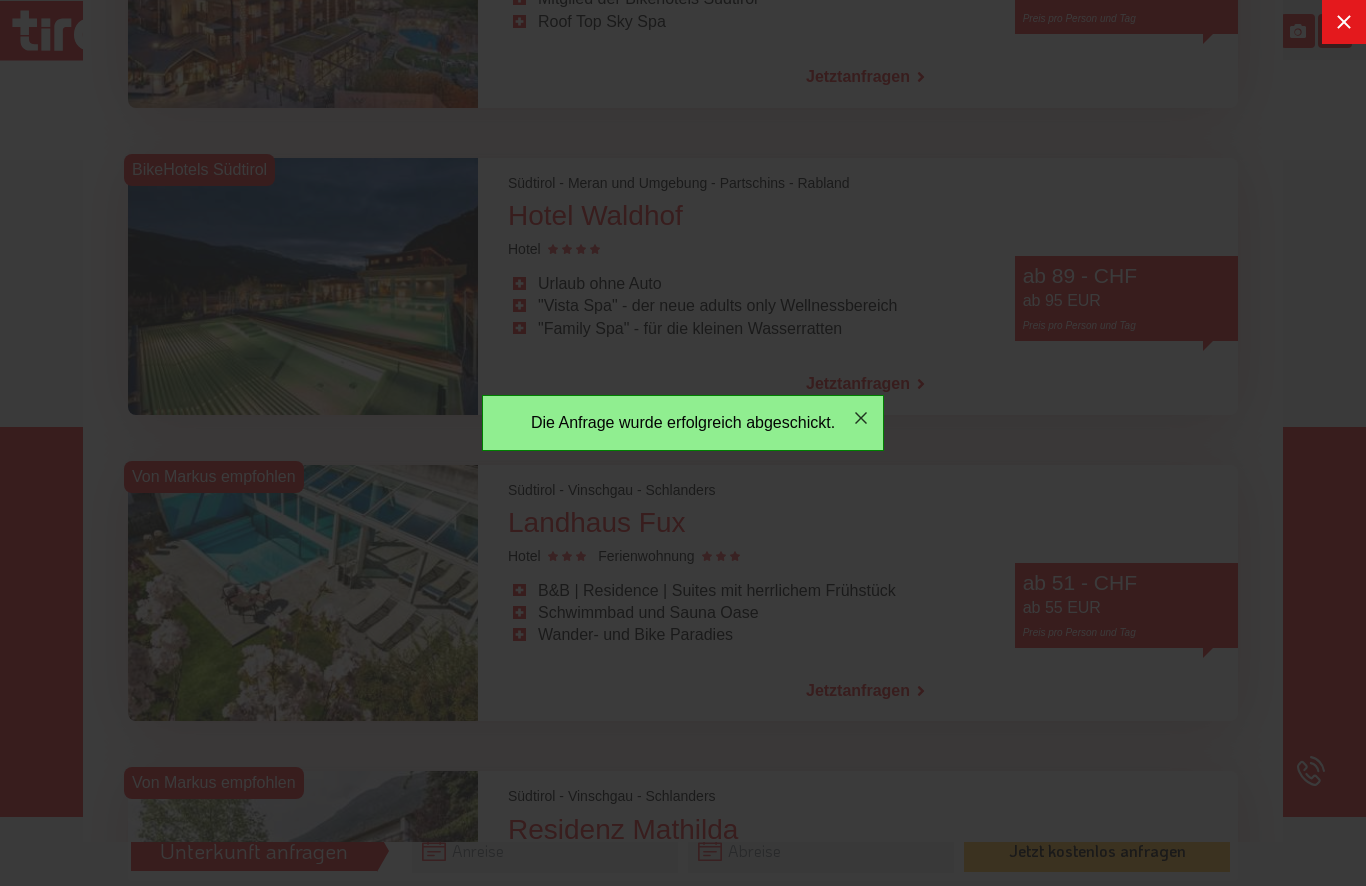 scroll, scrollTop: 0, scrollLeft: 0, axis: both 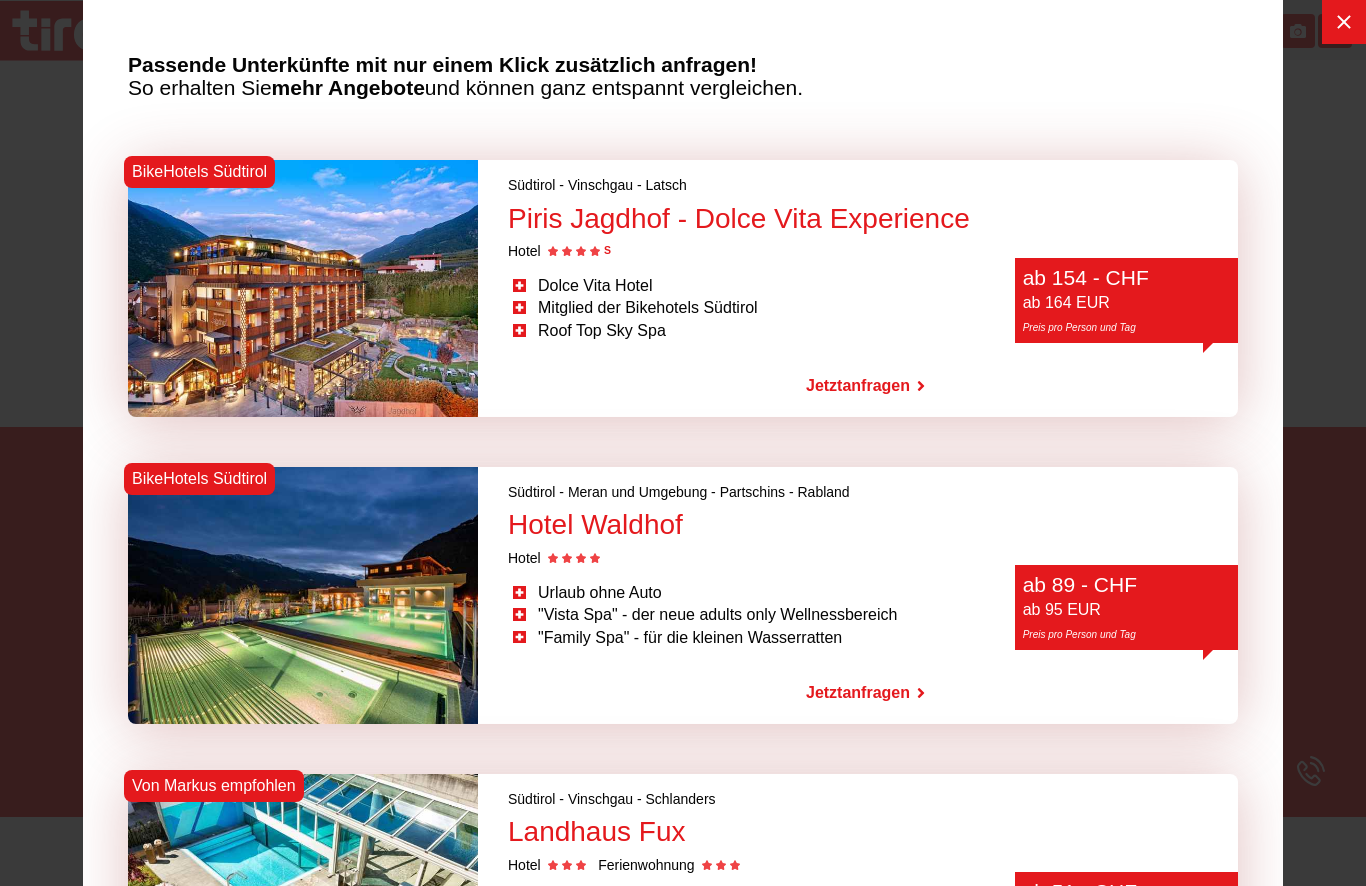 click 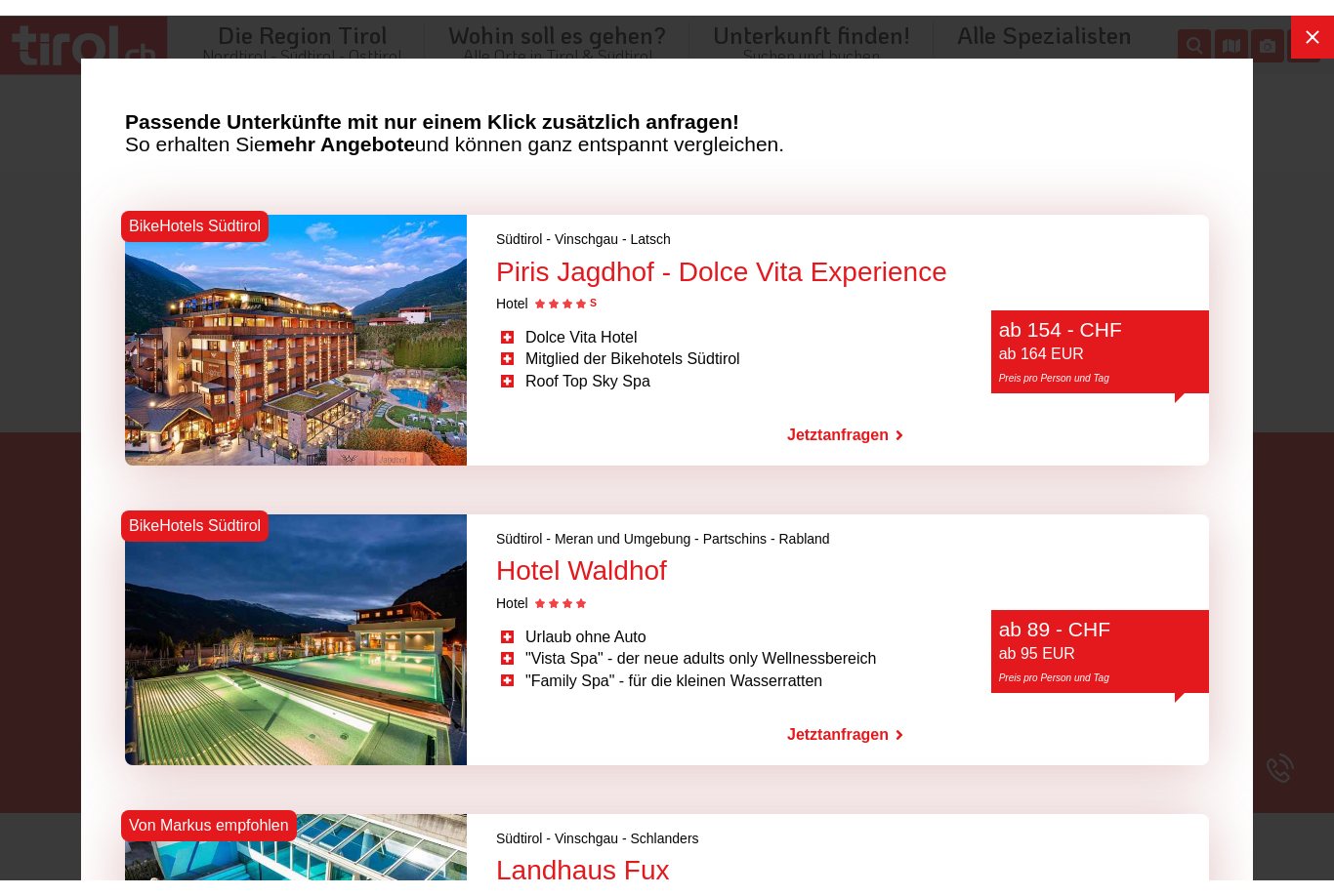 scroll, scrollTop: 0, scrollLeft: 0, axis: both 